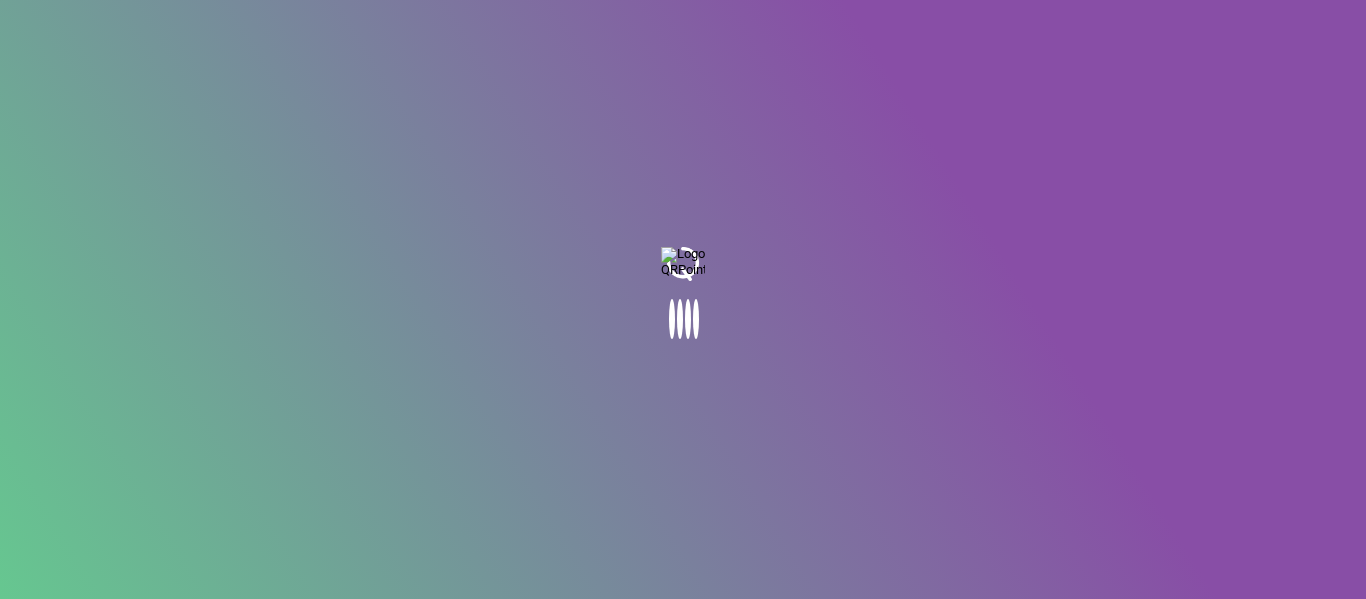 scroll, scrollTop: 0, scrollLeft: 0, axis: both 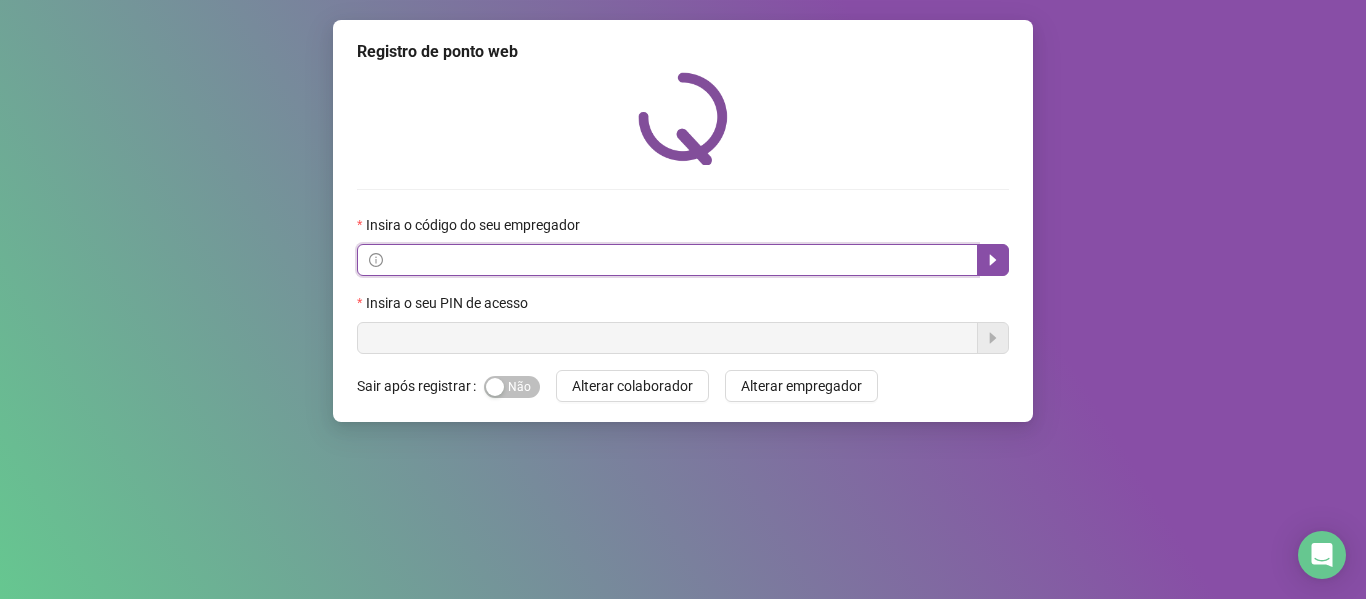 click at bounding box center (676, 260) 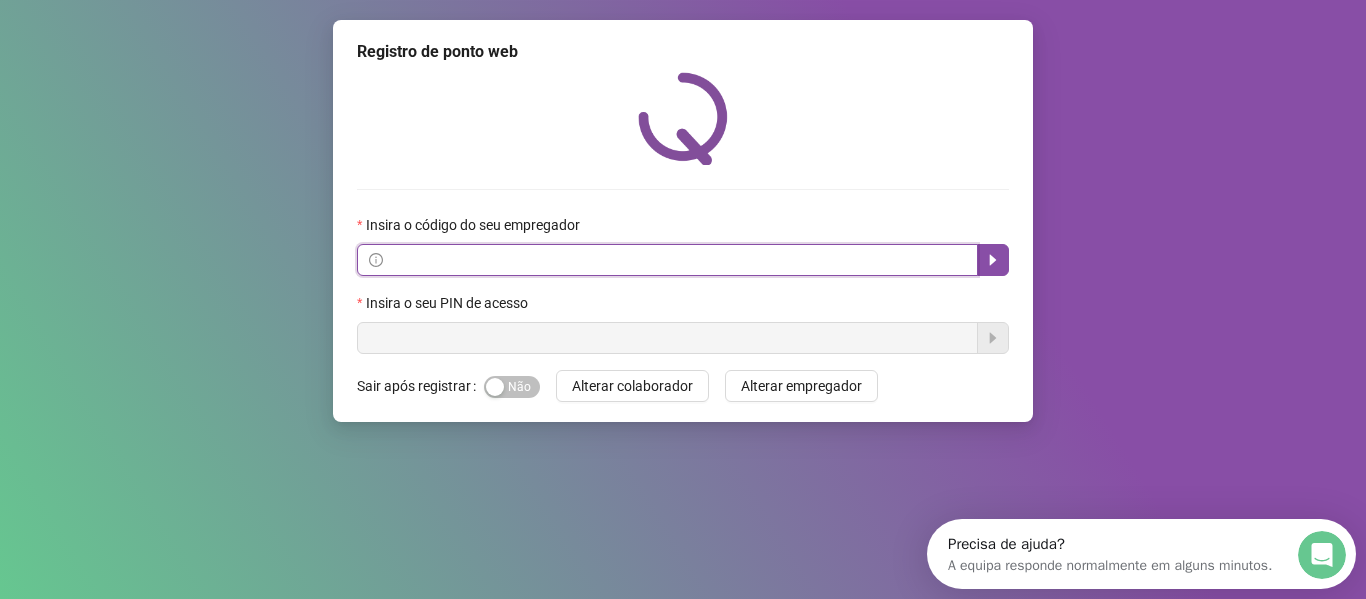 scroll, scrollTop: 0, scrollLeft: 0, axis: both 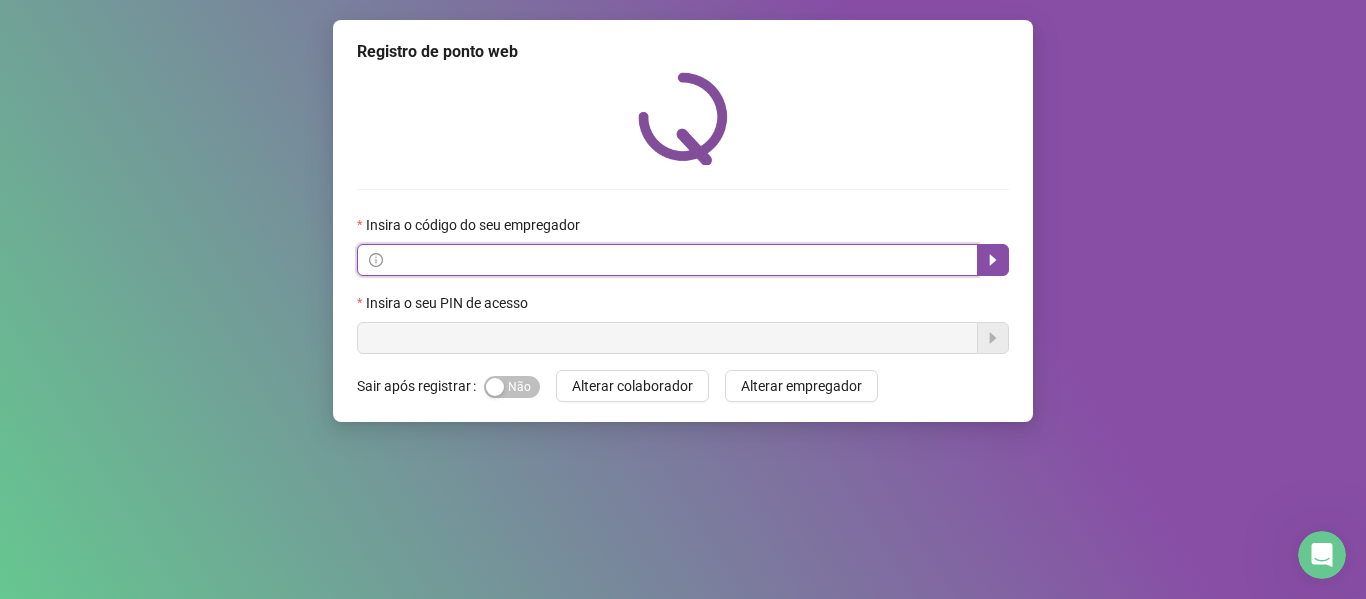 click at bounding box center (676, 260) 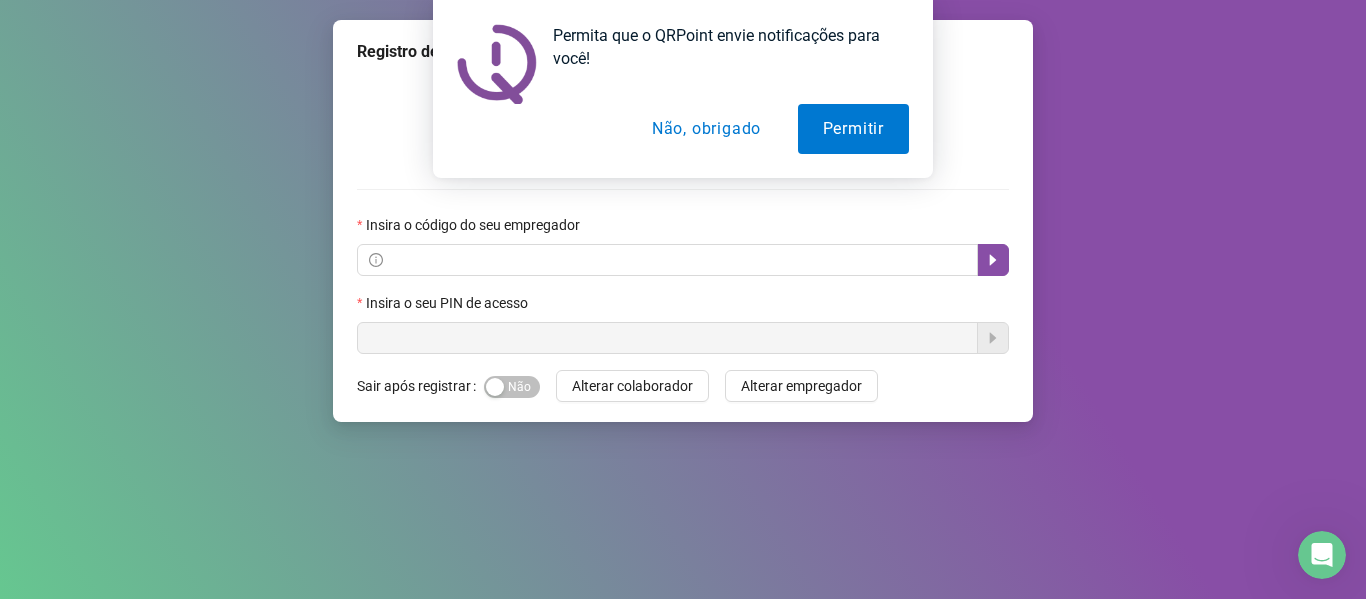click on "Não, obrigado" at bounding box center (706, 129) 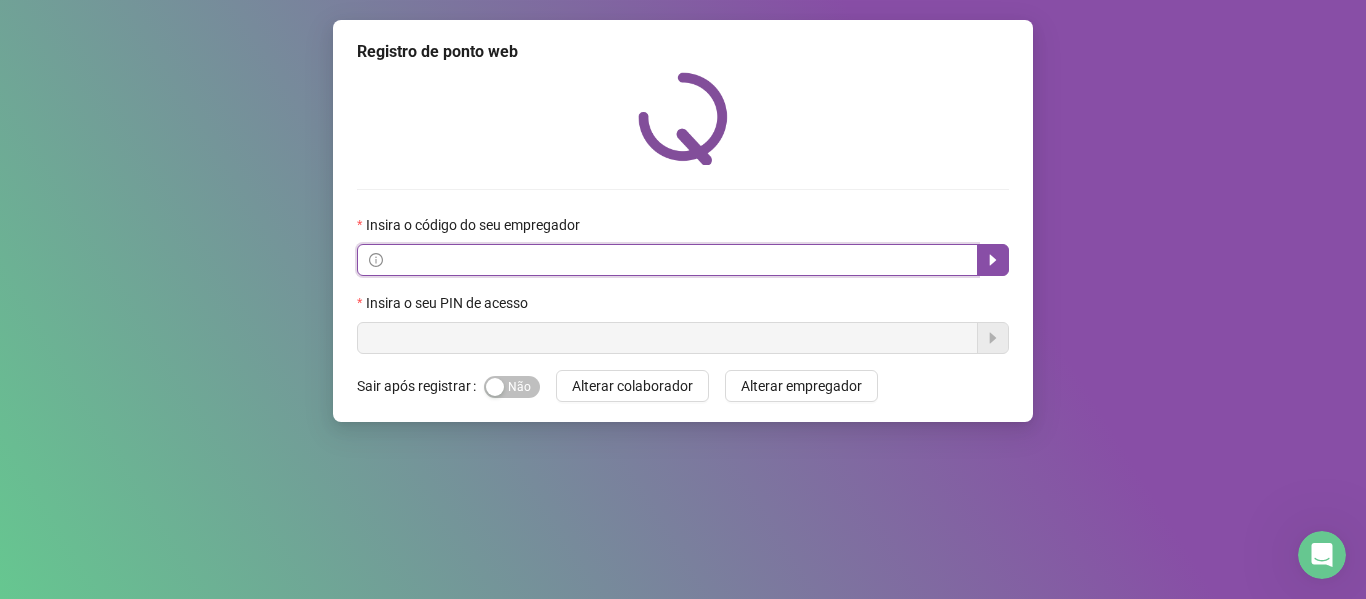 click at bounding box center (676, 260) 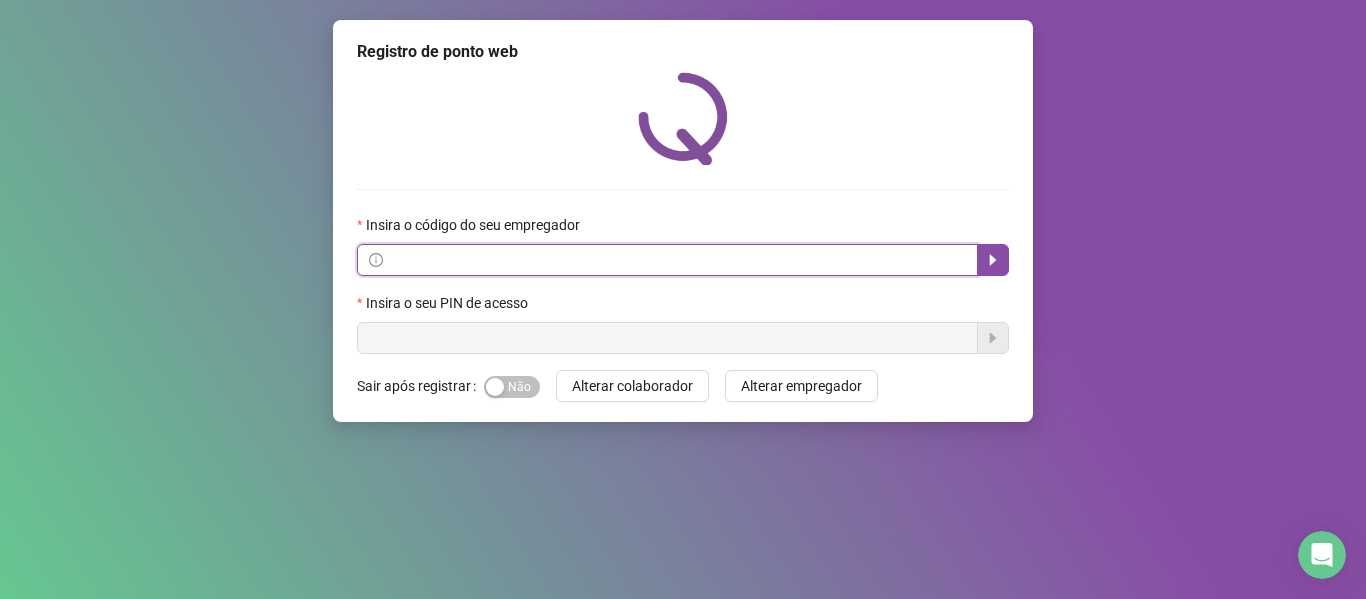click at bounding box center (676, 260) 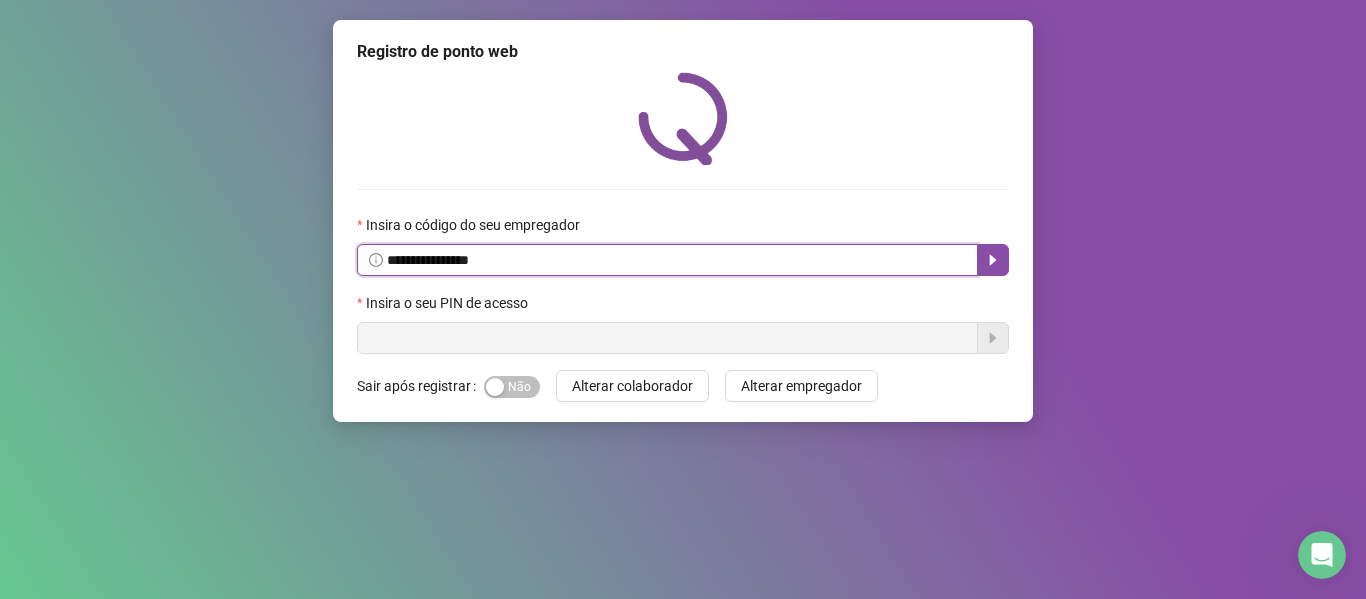 type on "**********" 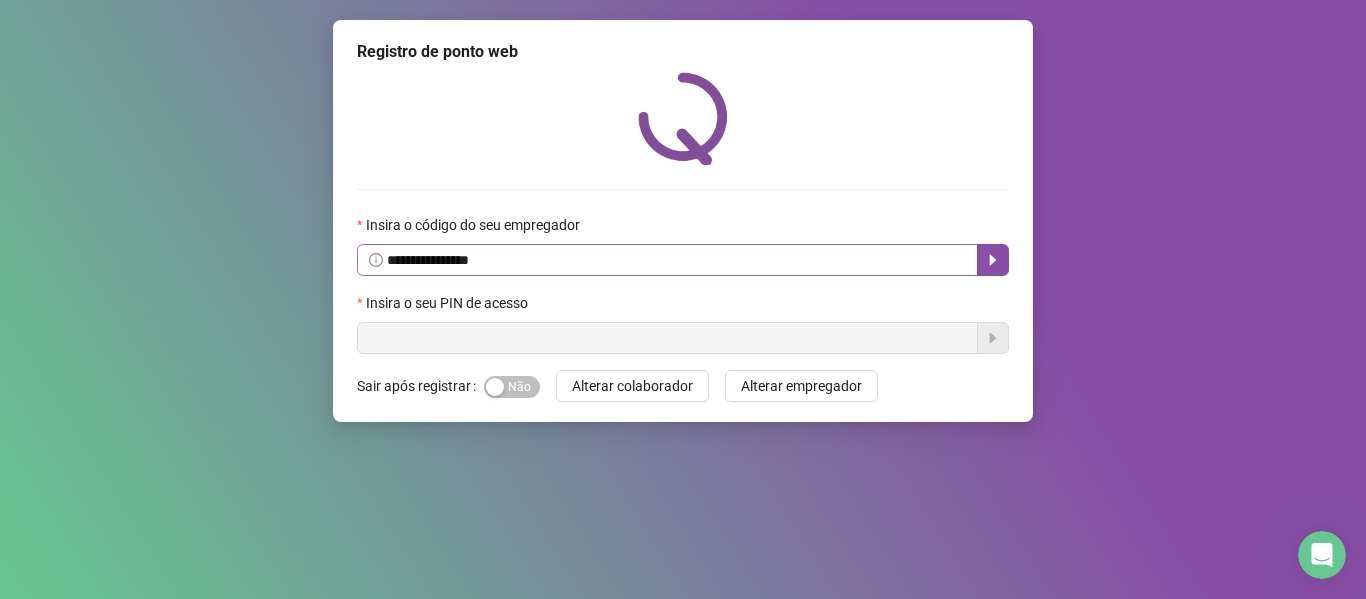 type 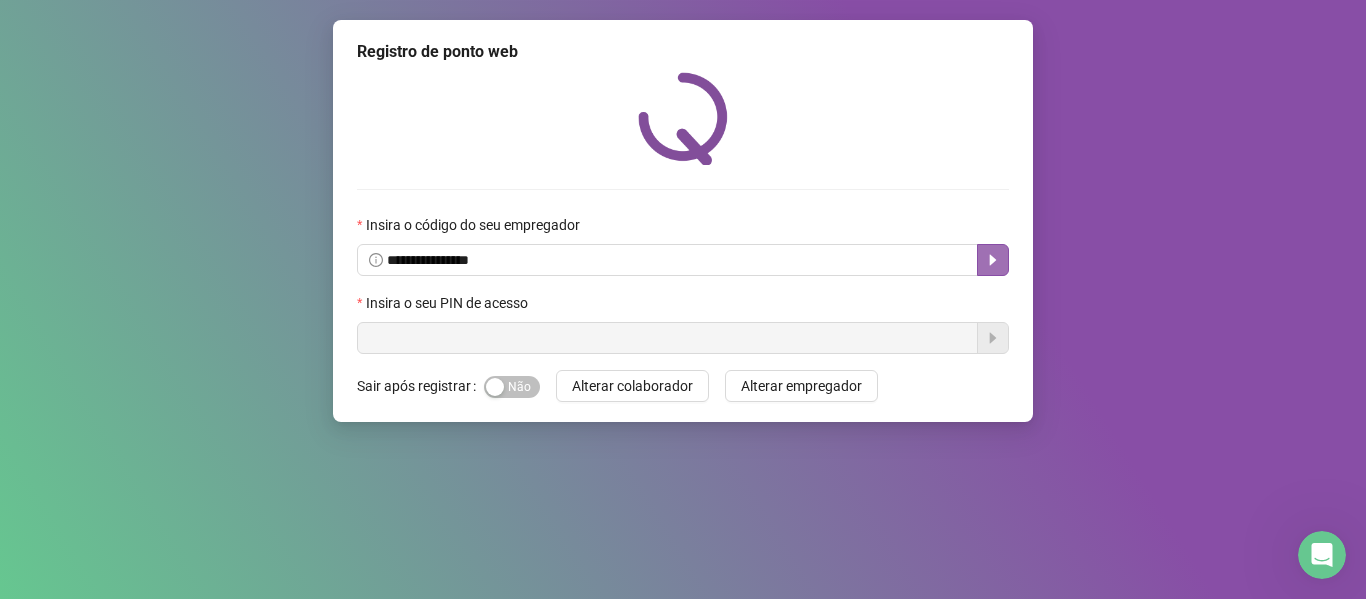 click at bounding box center [993, 260] 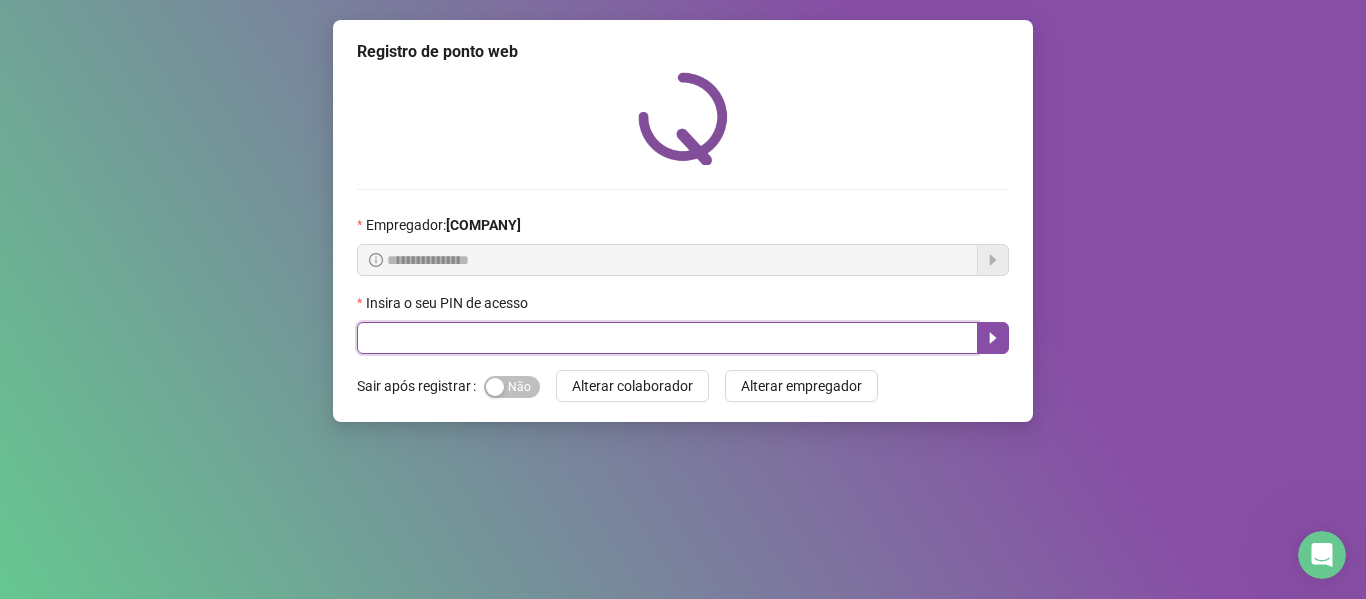 click at bounding box center [667, 338] 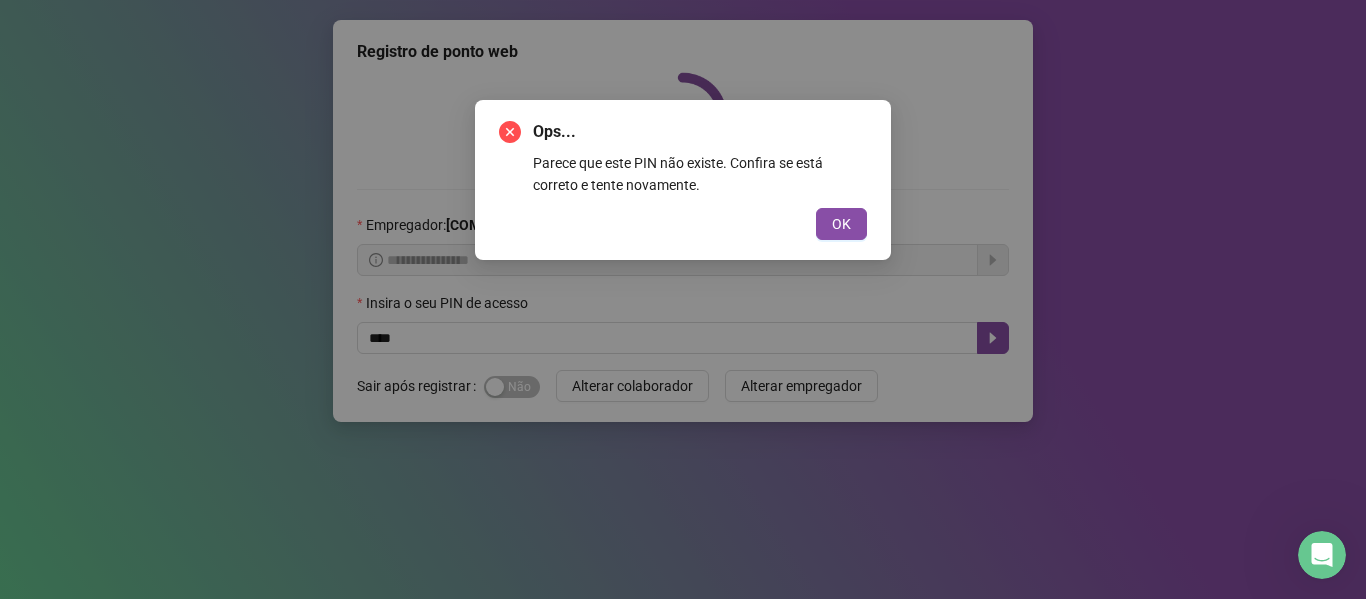 click on "OK" at bounding box center [841, 224] 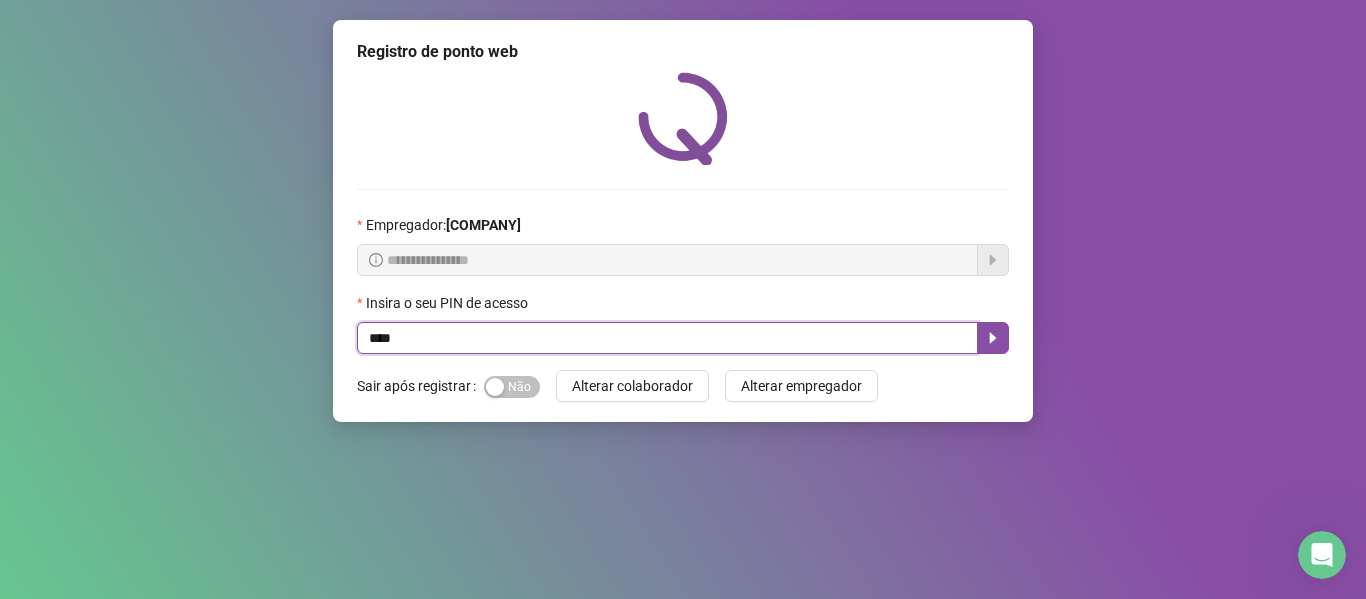 click on "****" at bounding box center (667, 338) 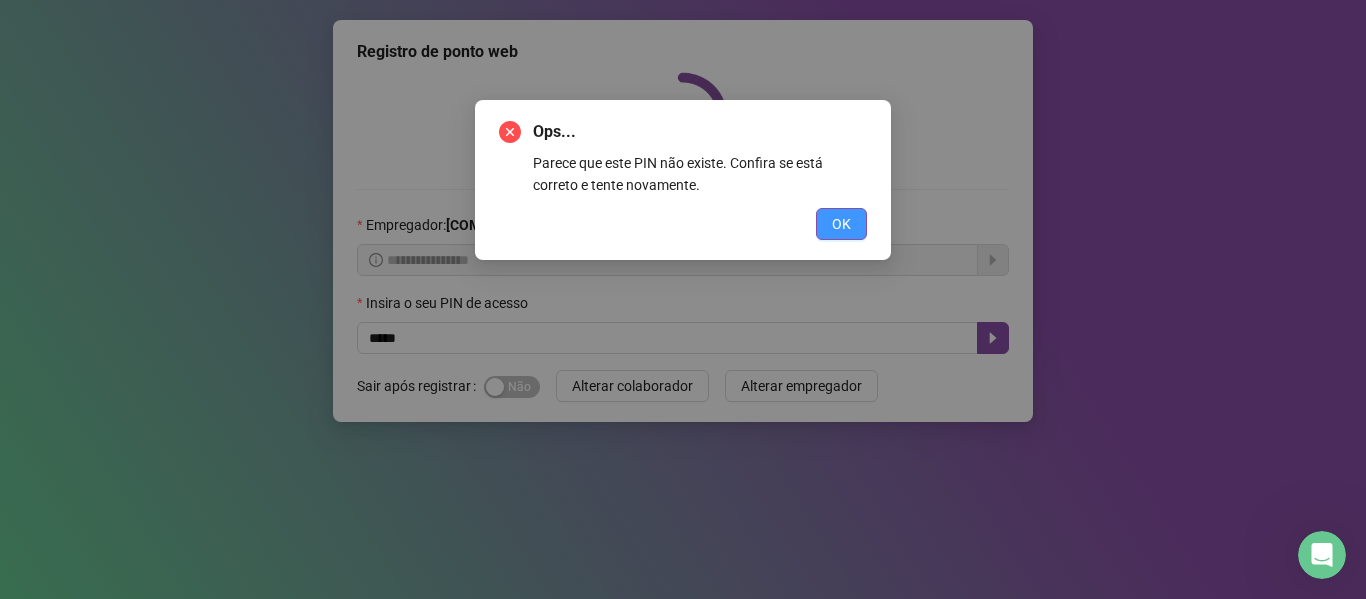 click on "OK" at bounding box center [841, 224] 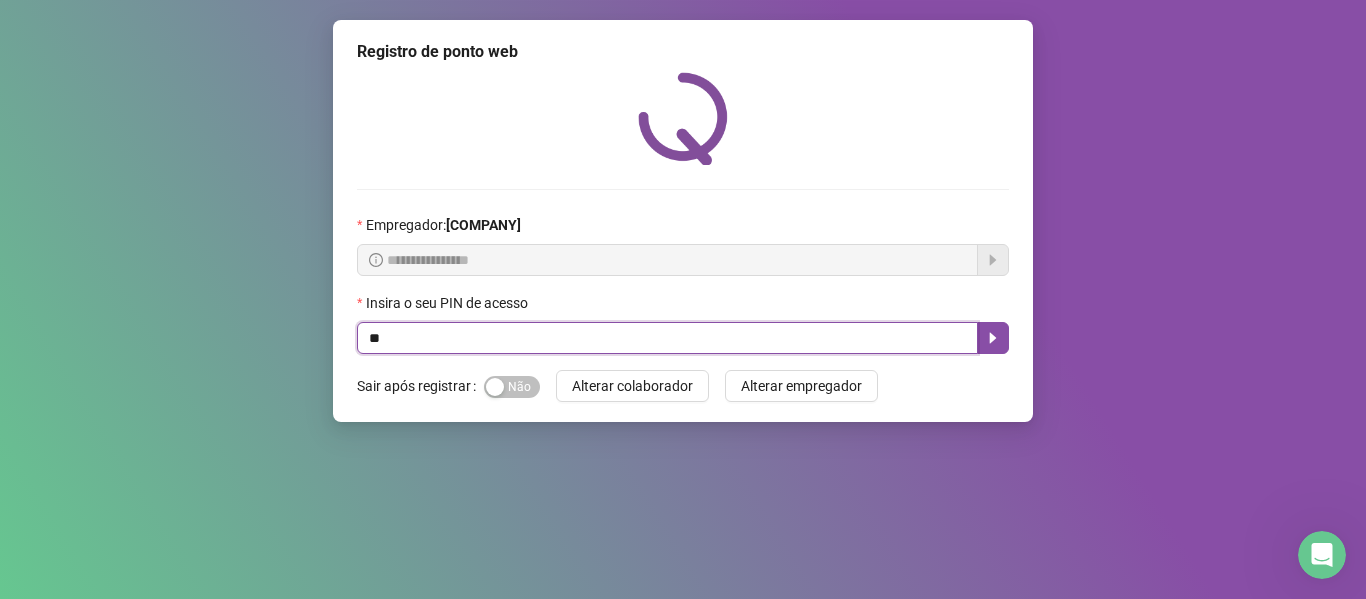 type on "*" 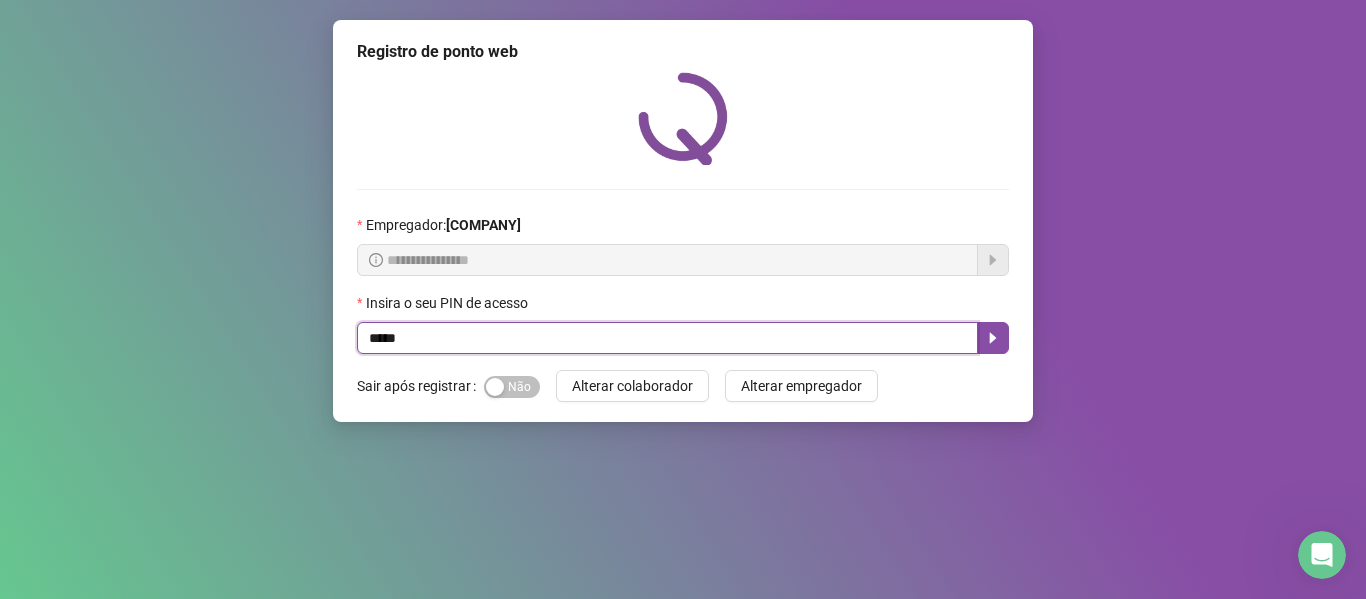 type on "*****" 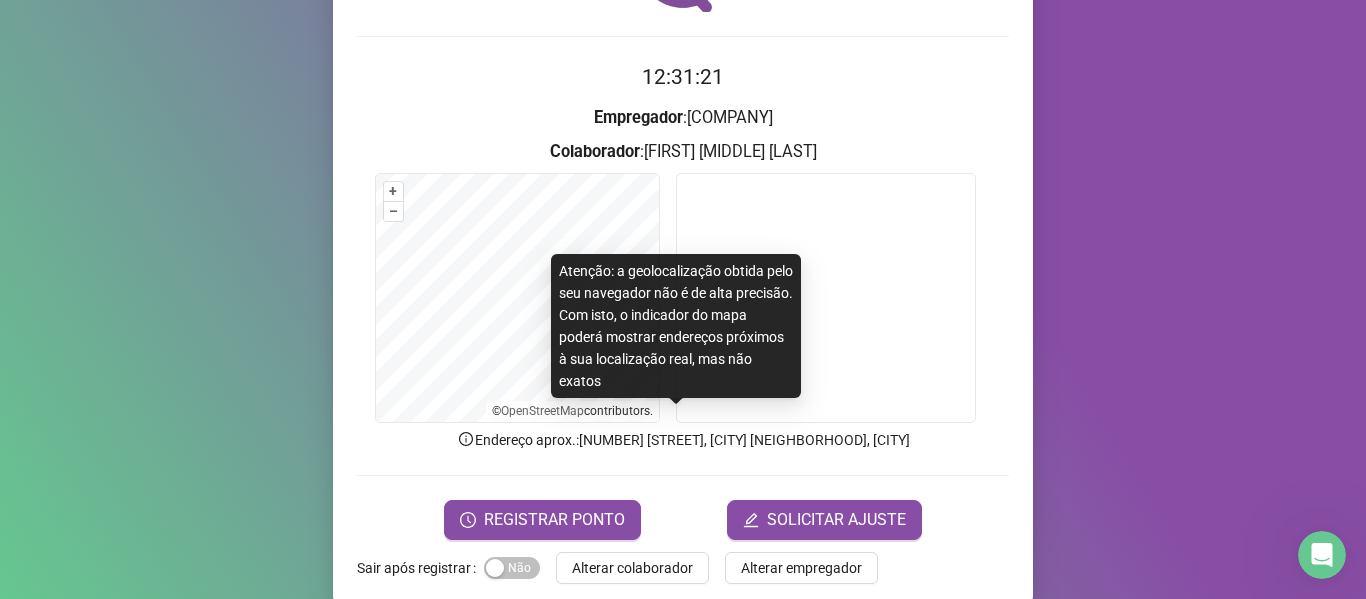 scroll, scrollTop: 182, scrollLeft: 0, axis: vertical 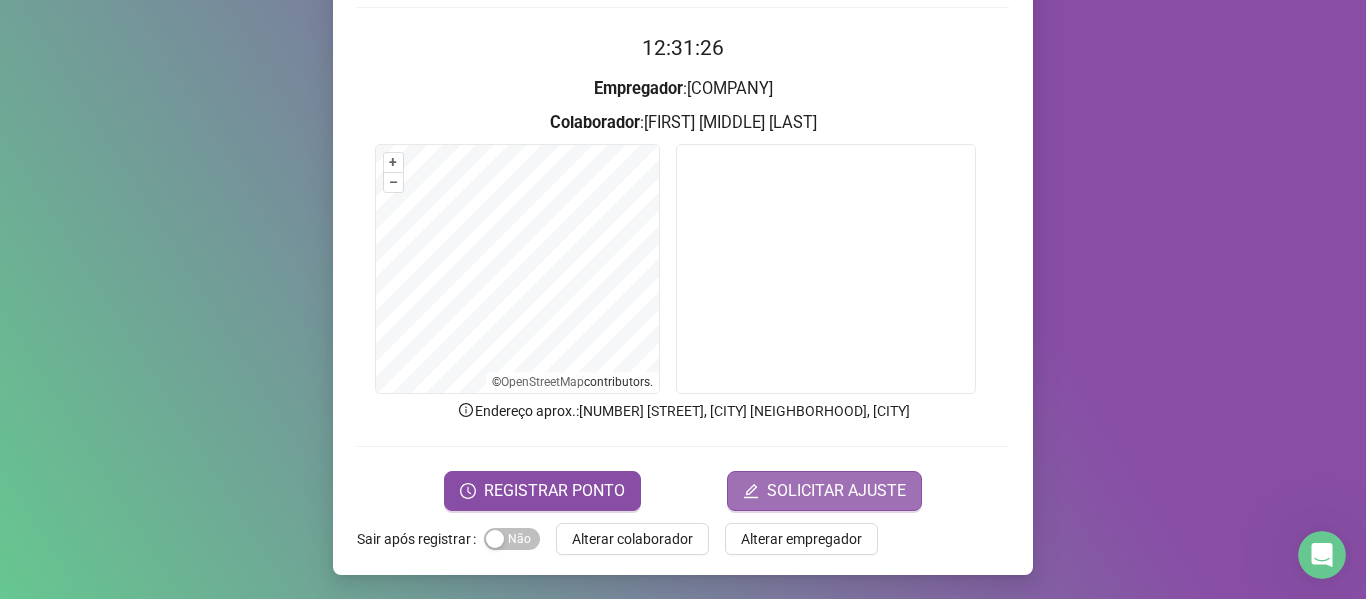 click on "SOLICITAR AJUSTE" at bounding box center (836, 491) 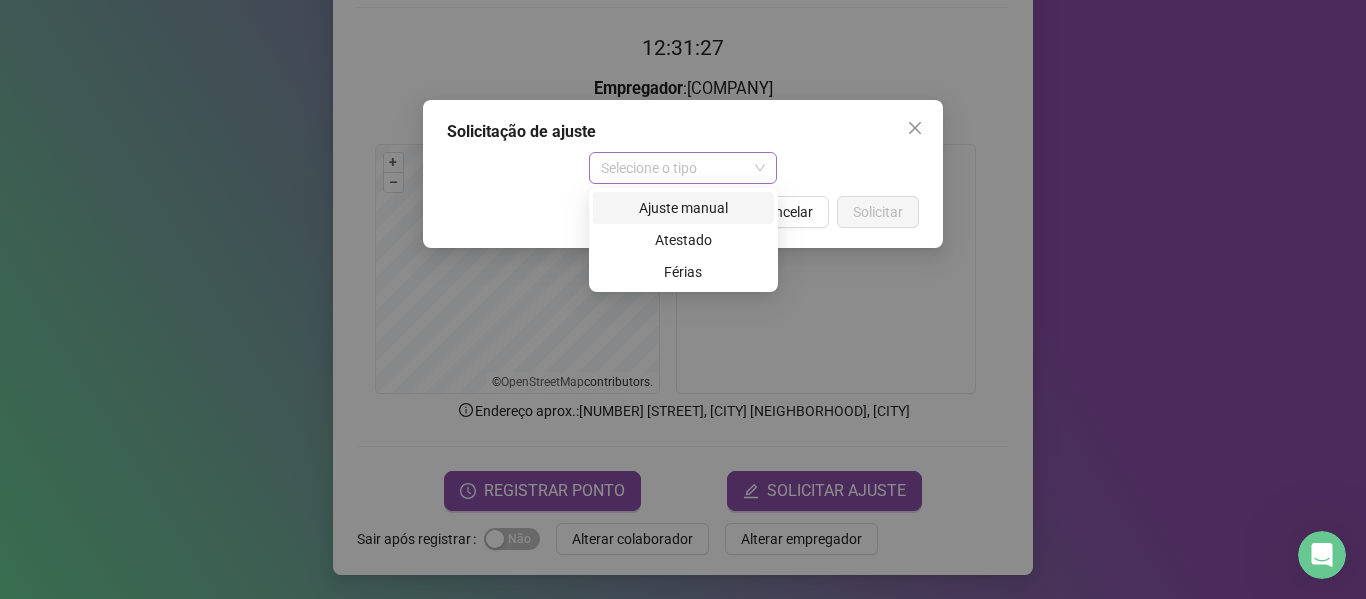 click on "Selecione o tipo" at bounding box center [683, 168] 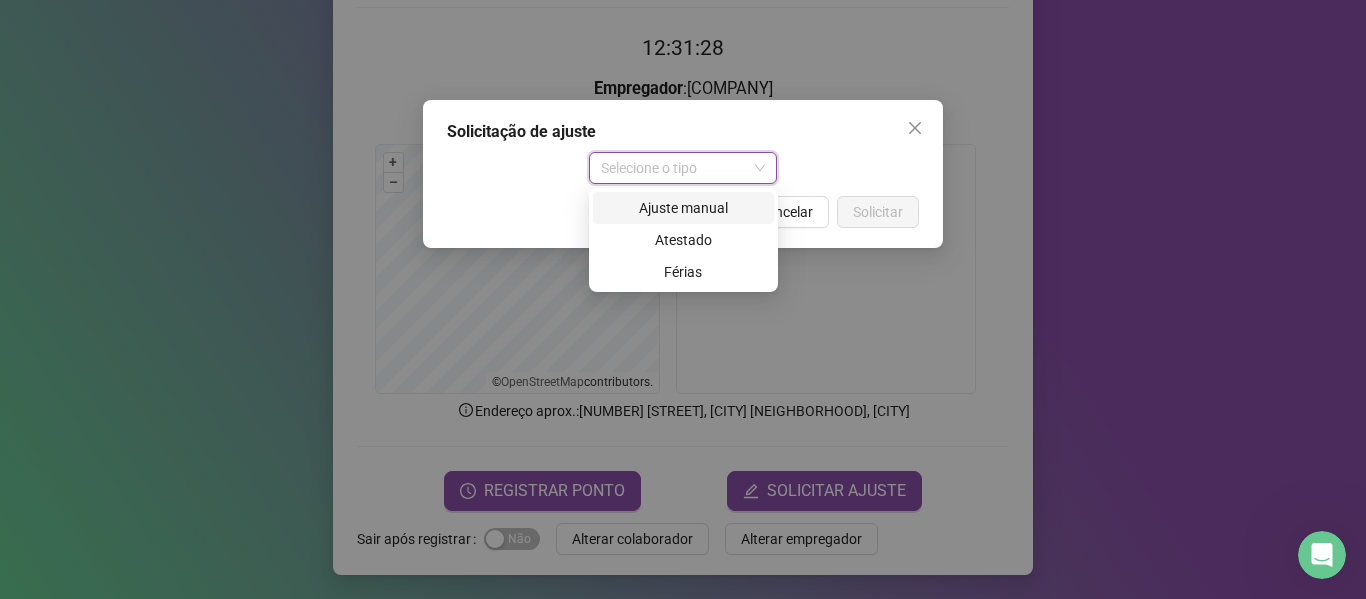 click on "Ajuste manual" at bounding box center (683, 208) 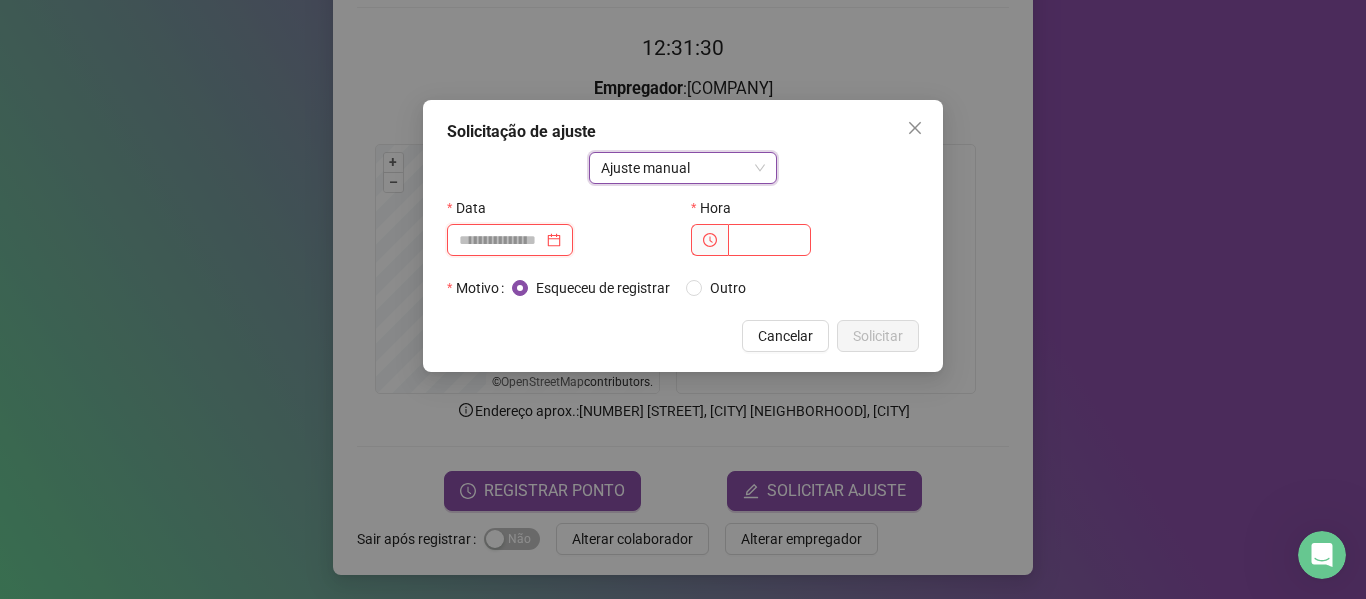 click at bounding box center (501, 240) 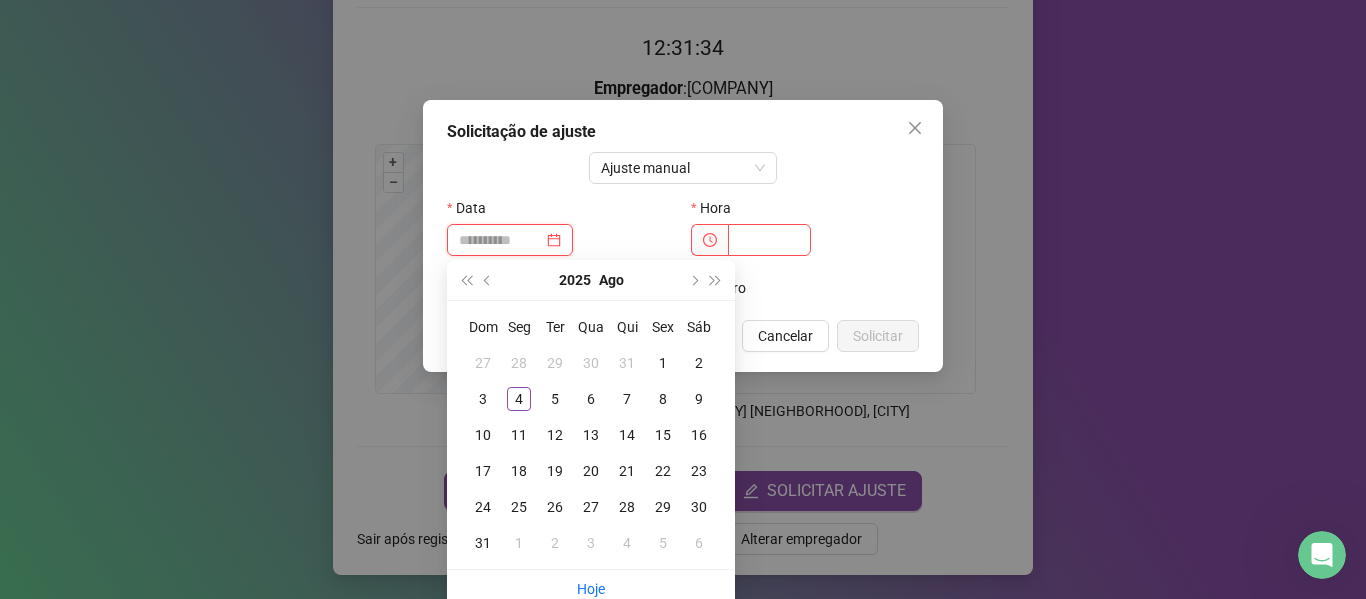 type on "**********" 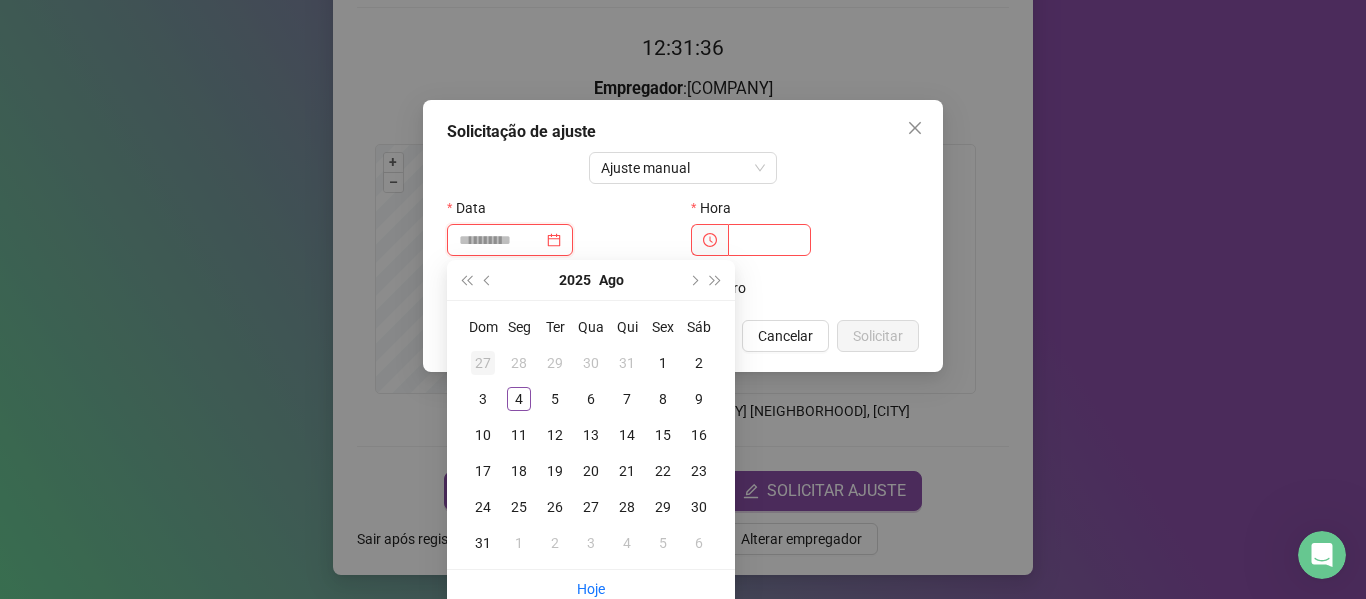 type on "**********" 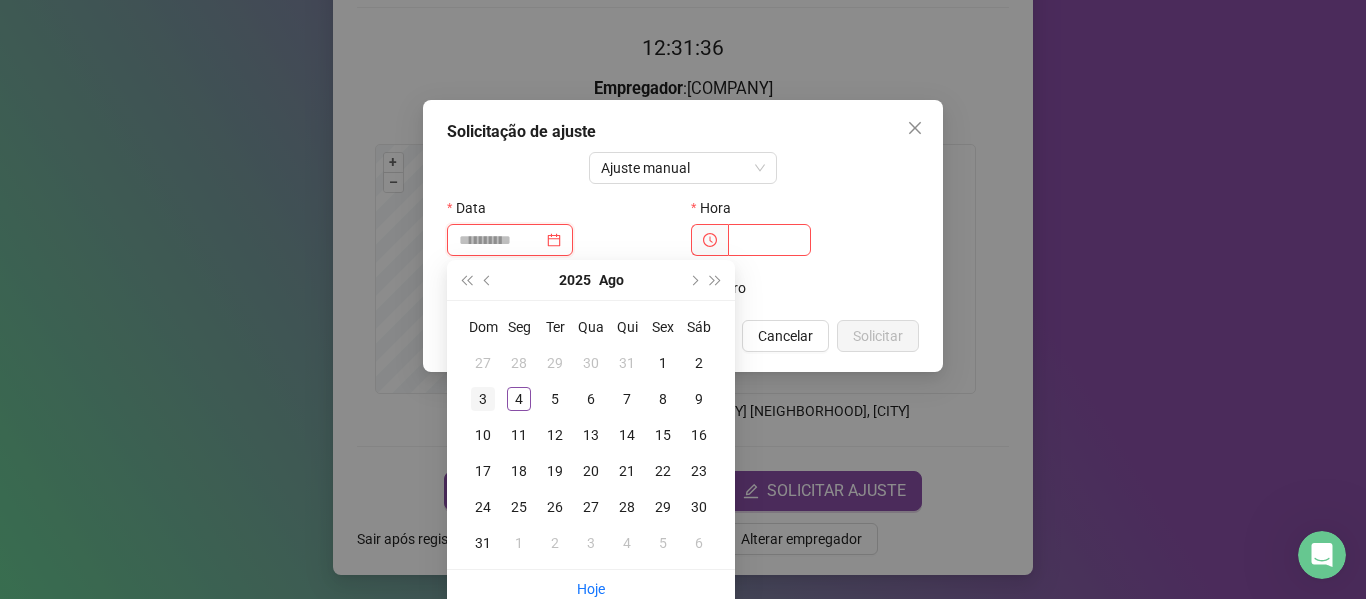 type on "**********" 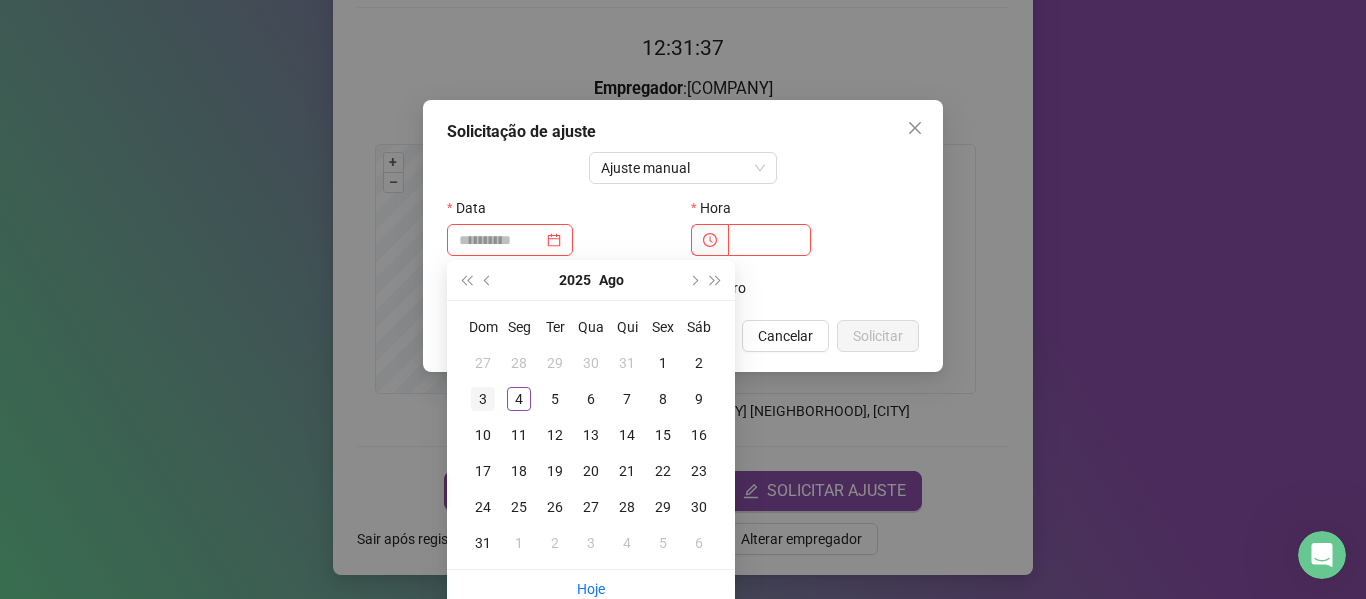 click on "3" at bounding box center (483, 399) 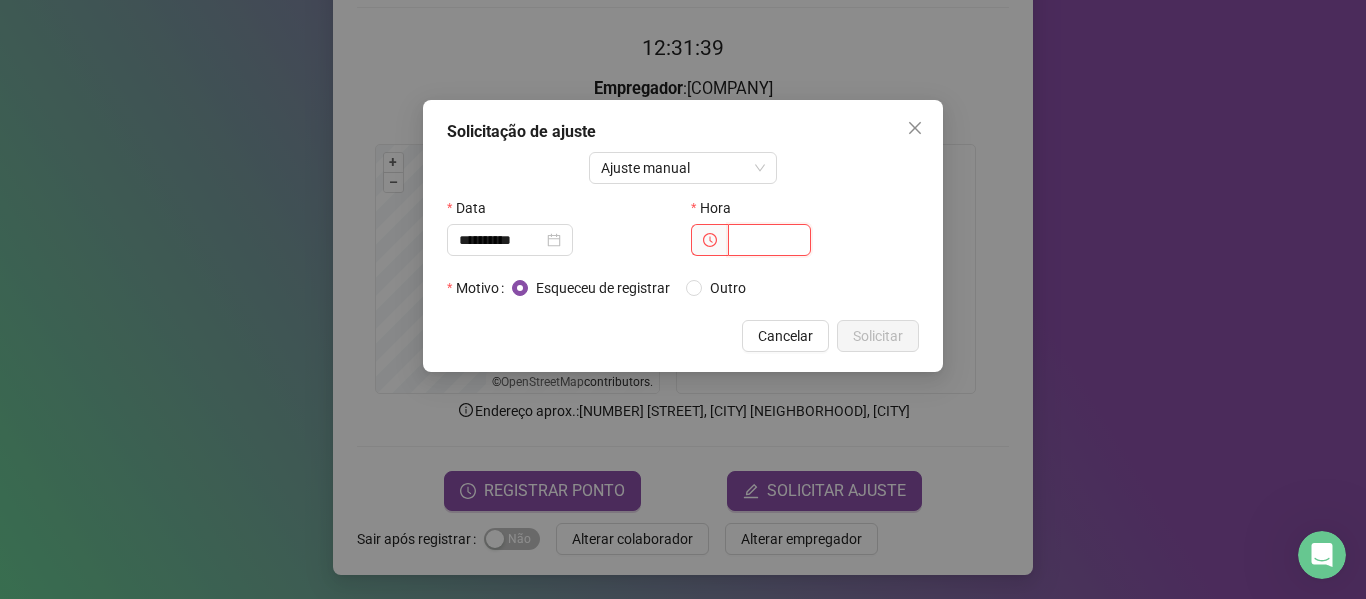 click at bounding box center [769, 240] 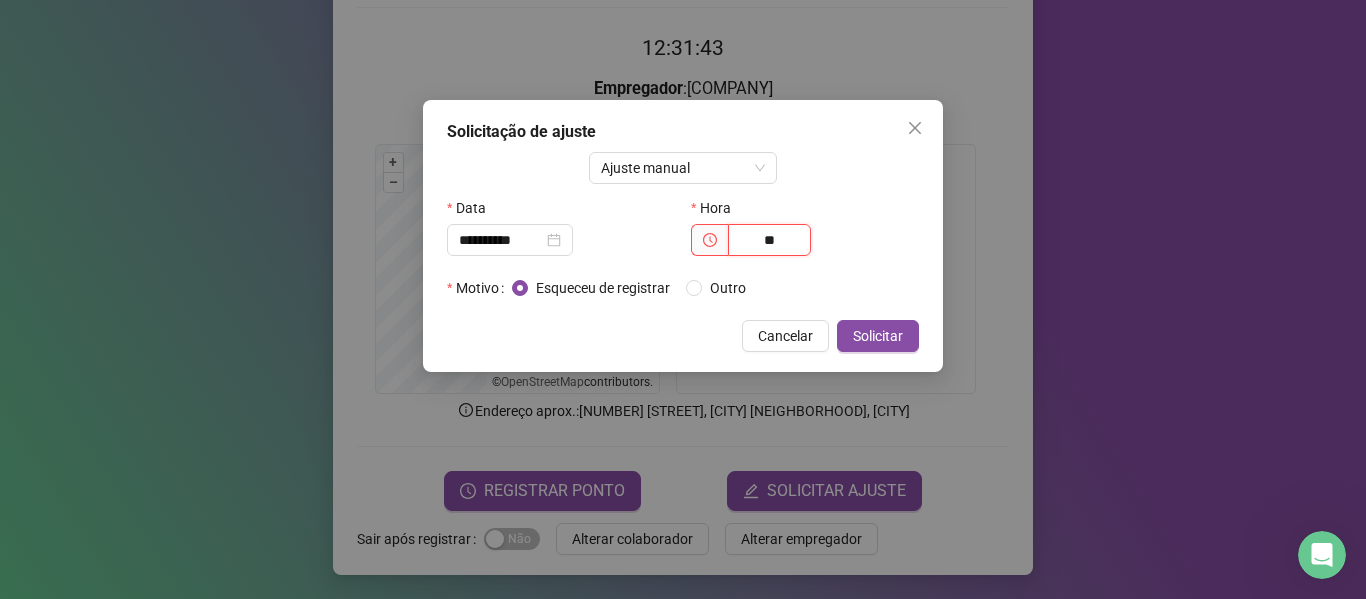 type on "*" 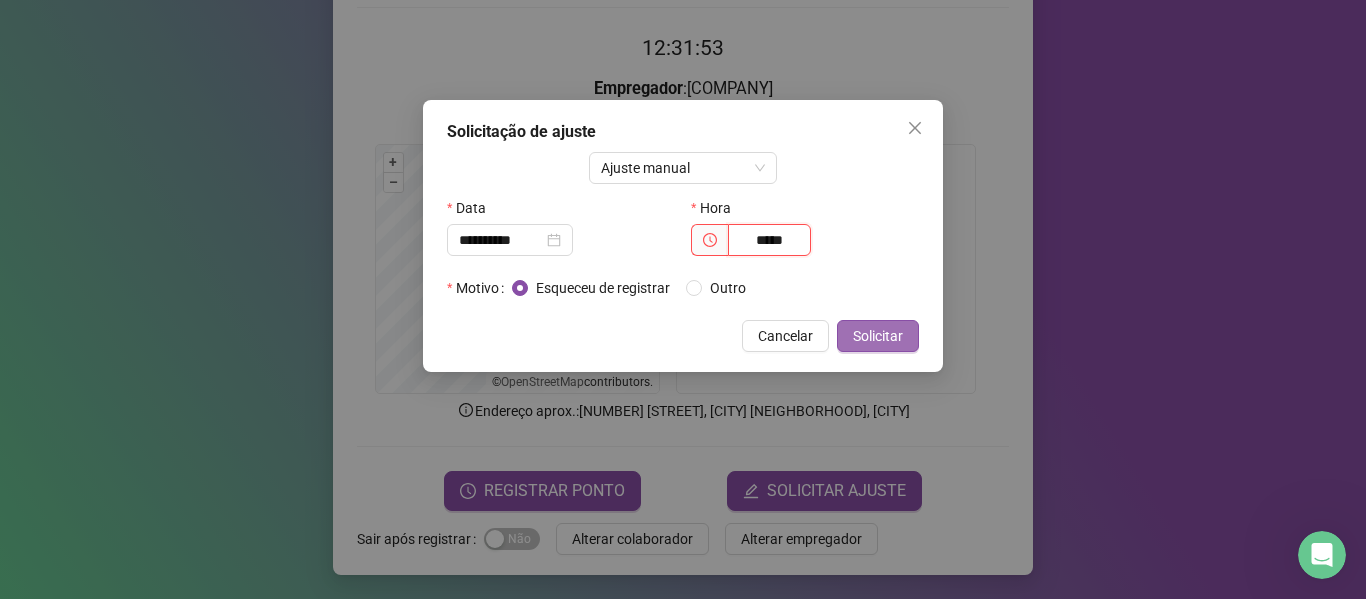 type on "*****" 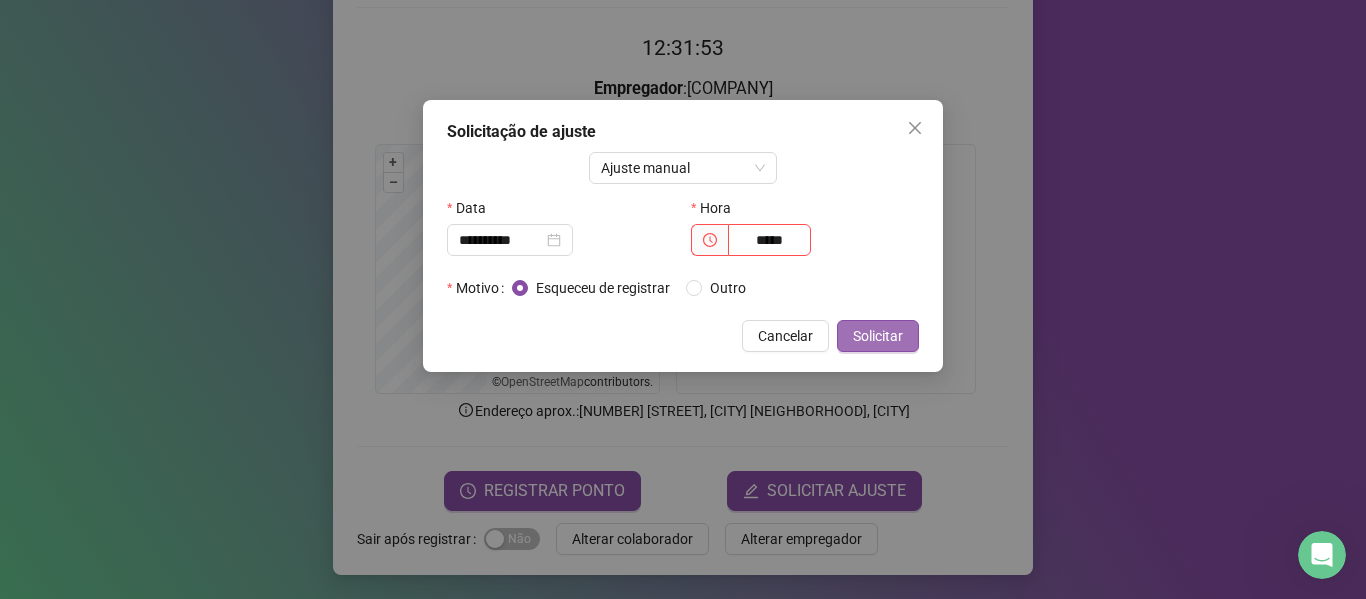 click on "Solicitar" at bounding box center (878, 336) 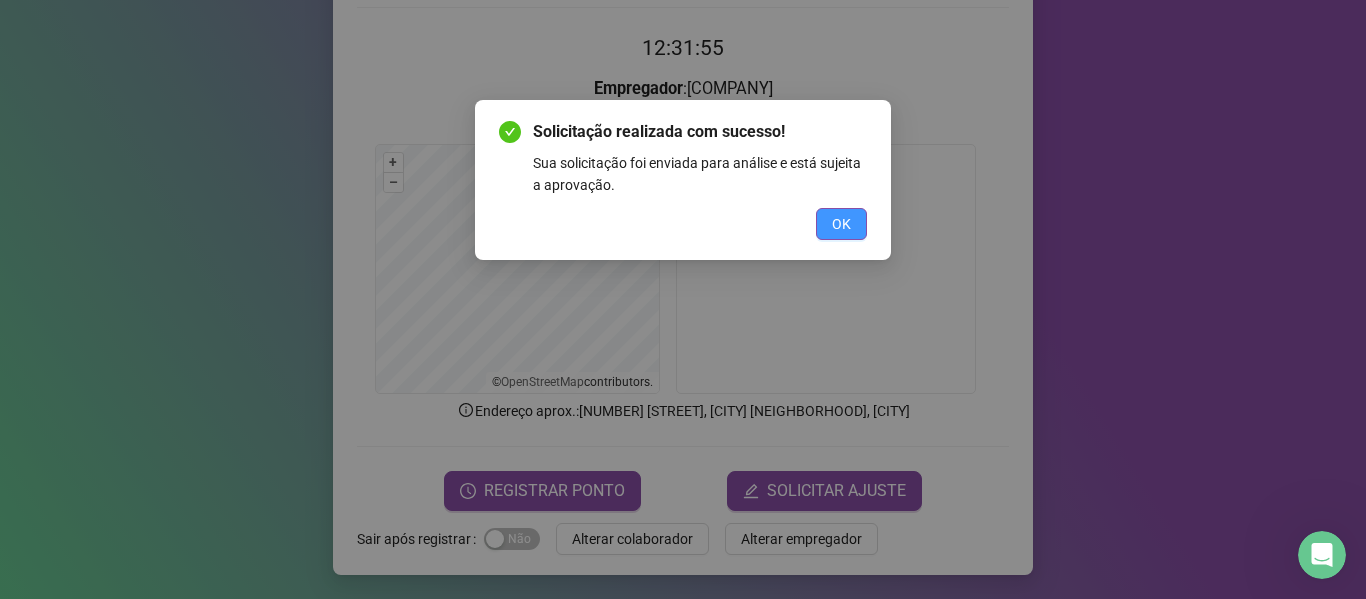 click on "OK" at bounding box center (841, 224) 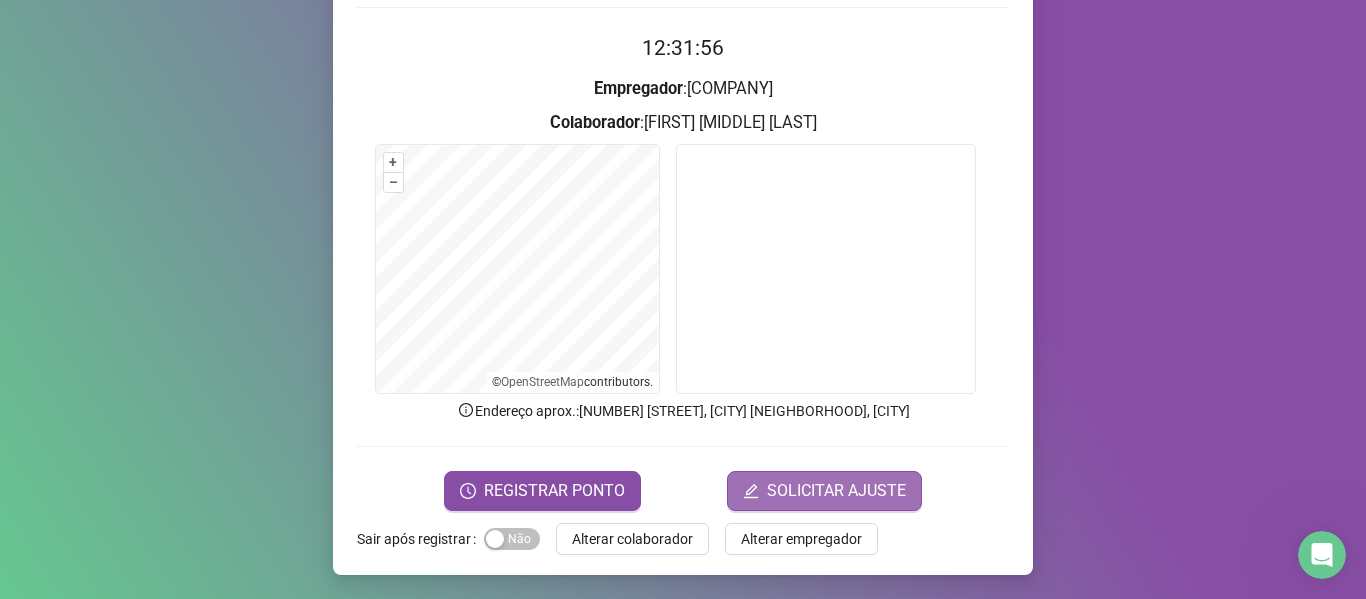 click on "SOLICITAR AJUSTE" at bounding box center (836, 491) 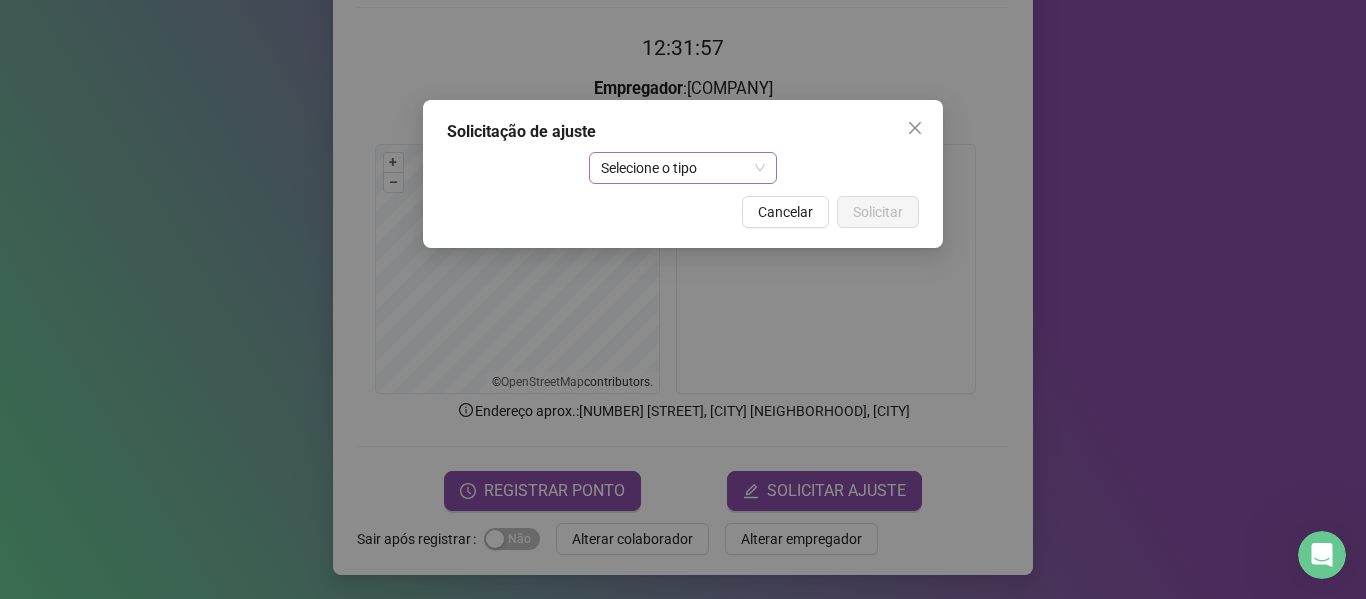 click on "Selecione o tipo" at bounding box center (683, 168) 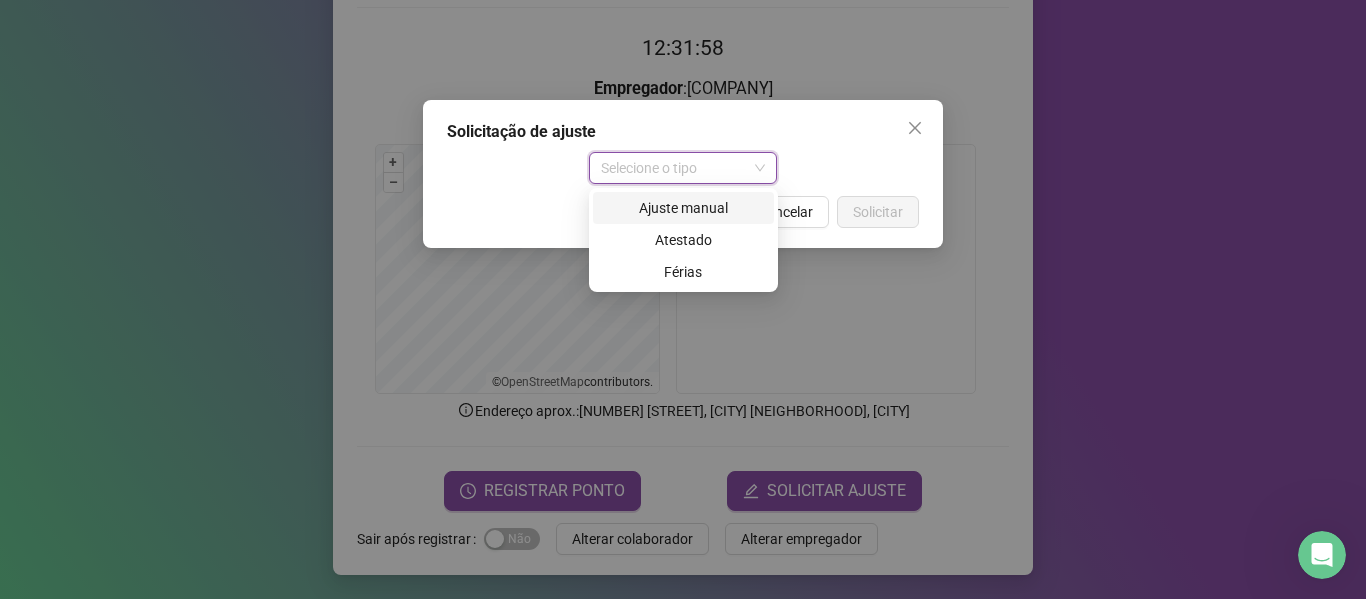 click on "Ajuste manual" at bounding box center (683, 208) 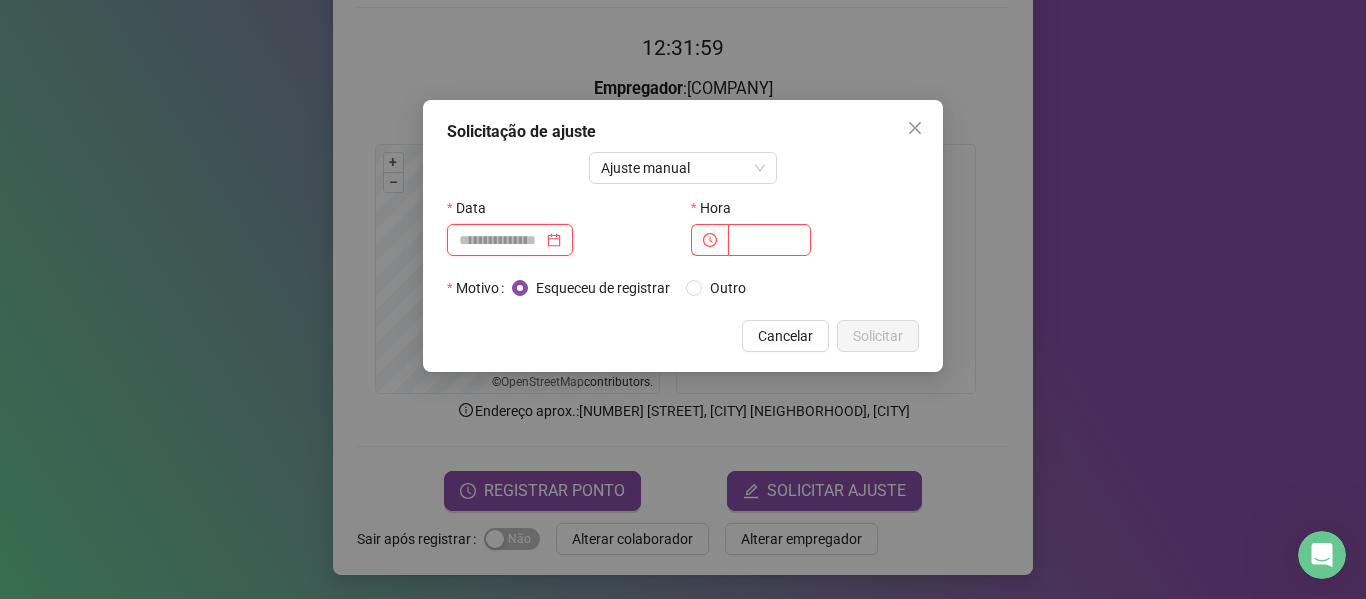 click at bounding box center (501, 240) 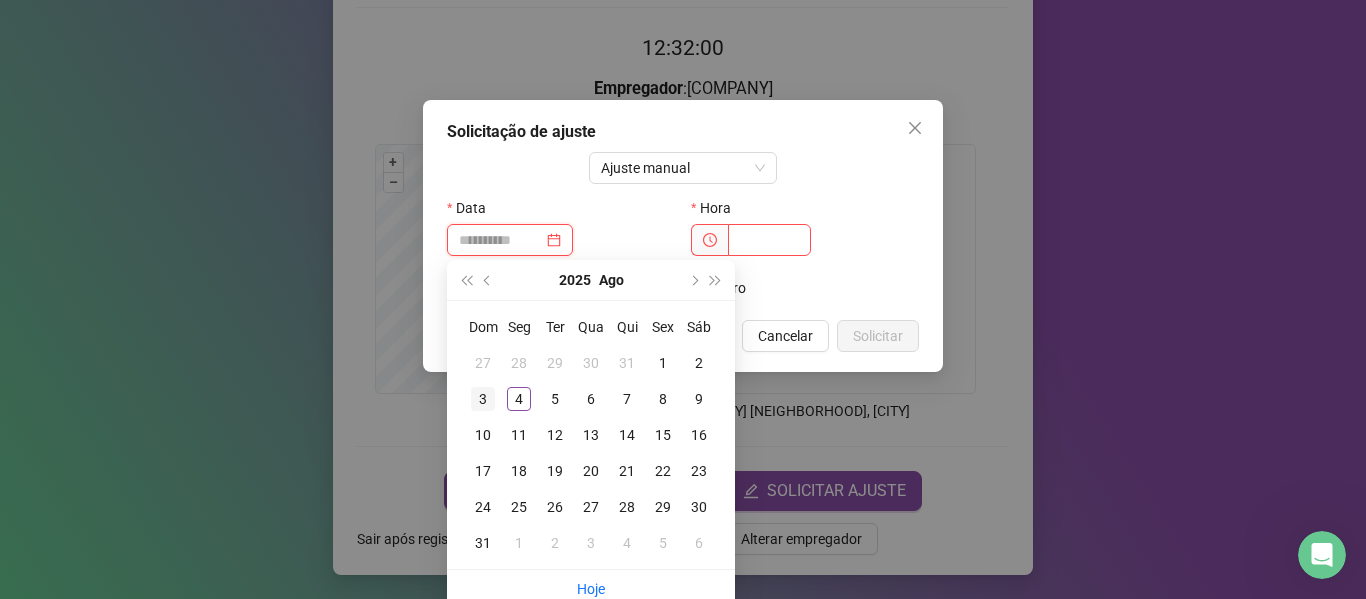 type on "**********" 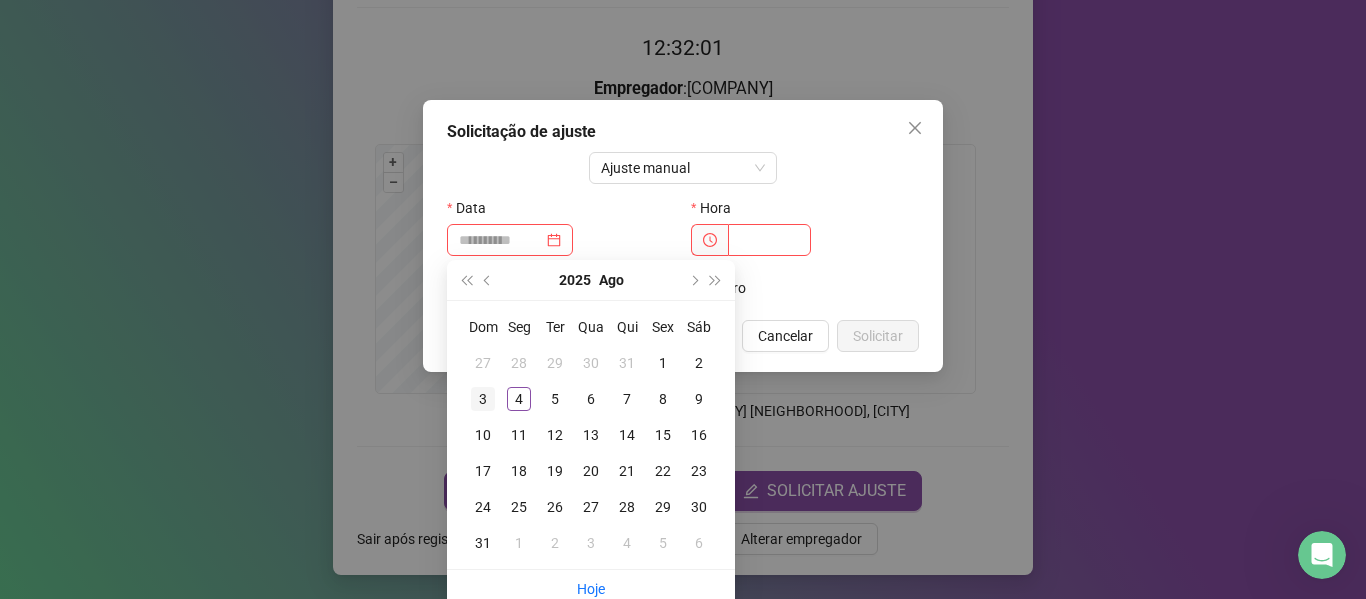 click on "3" at bounding box center (483, 399) 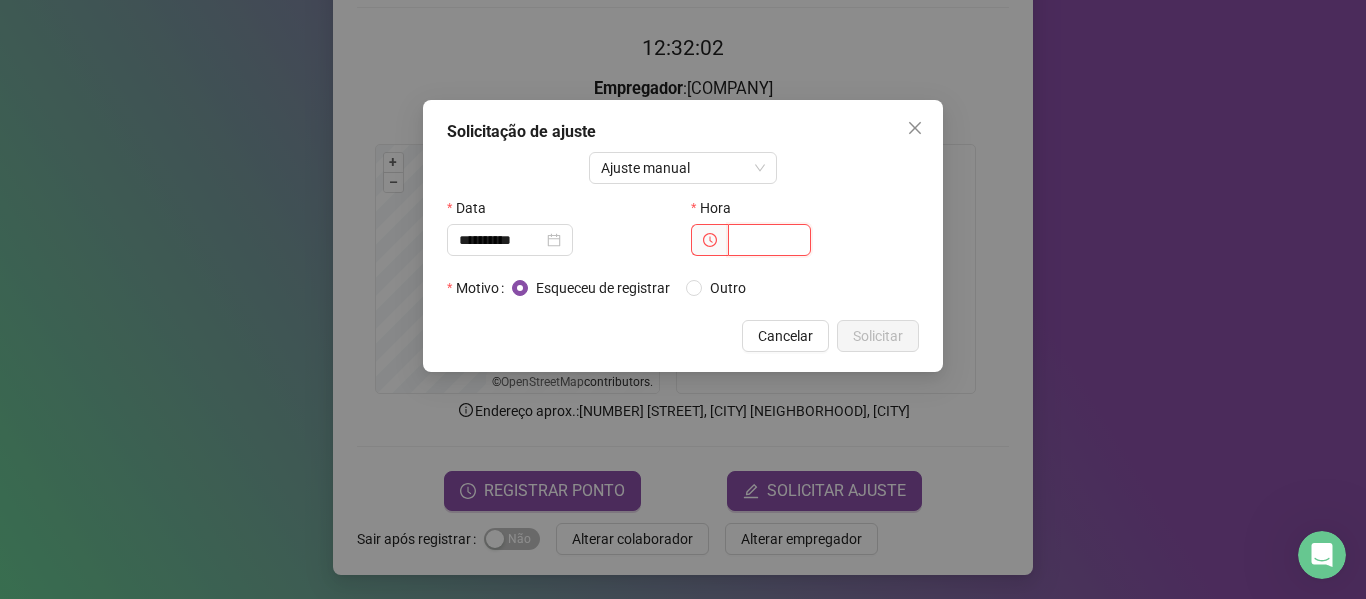 click at bounding box center (769, 240) 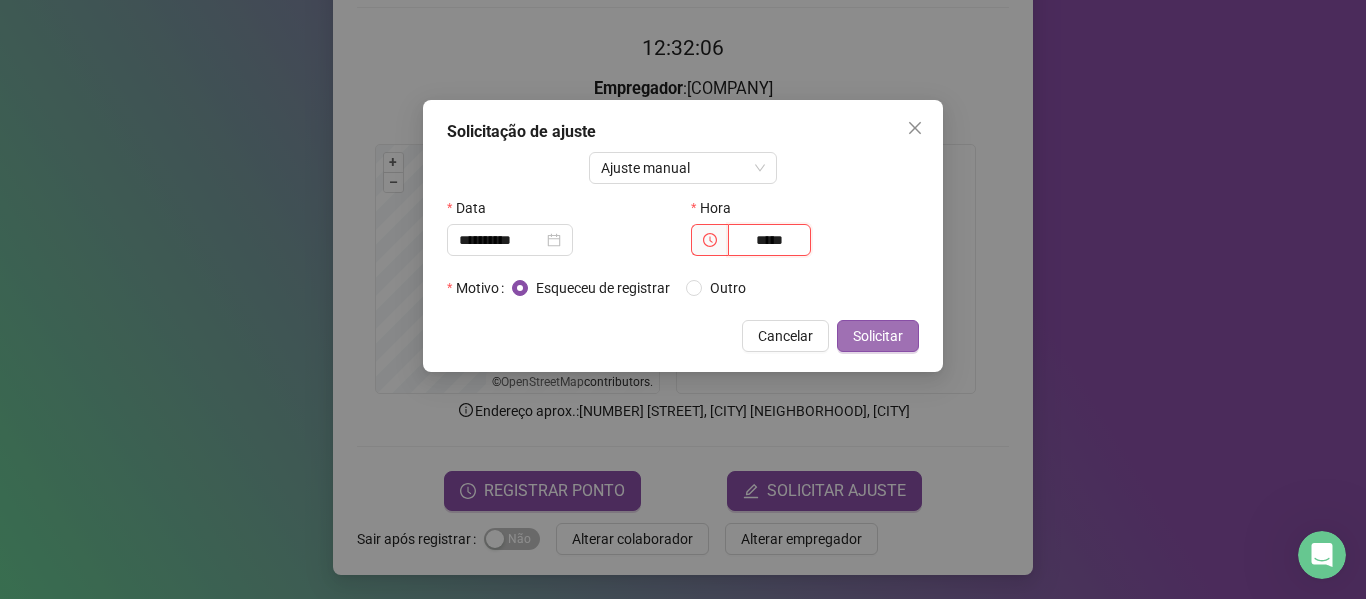 type on "*****" 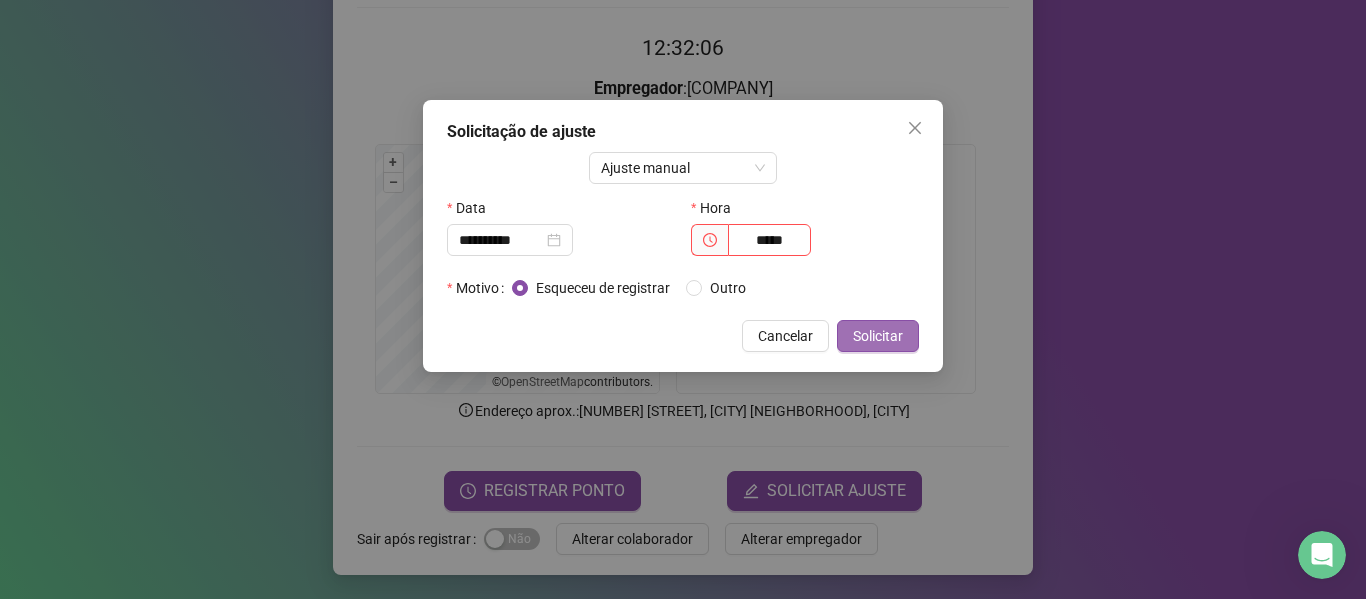 click on "Solicitar" at bounding box center (878, 336) 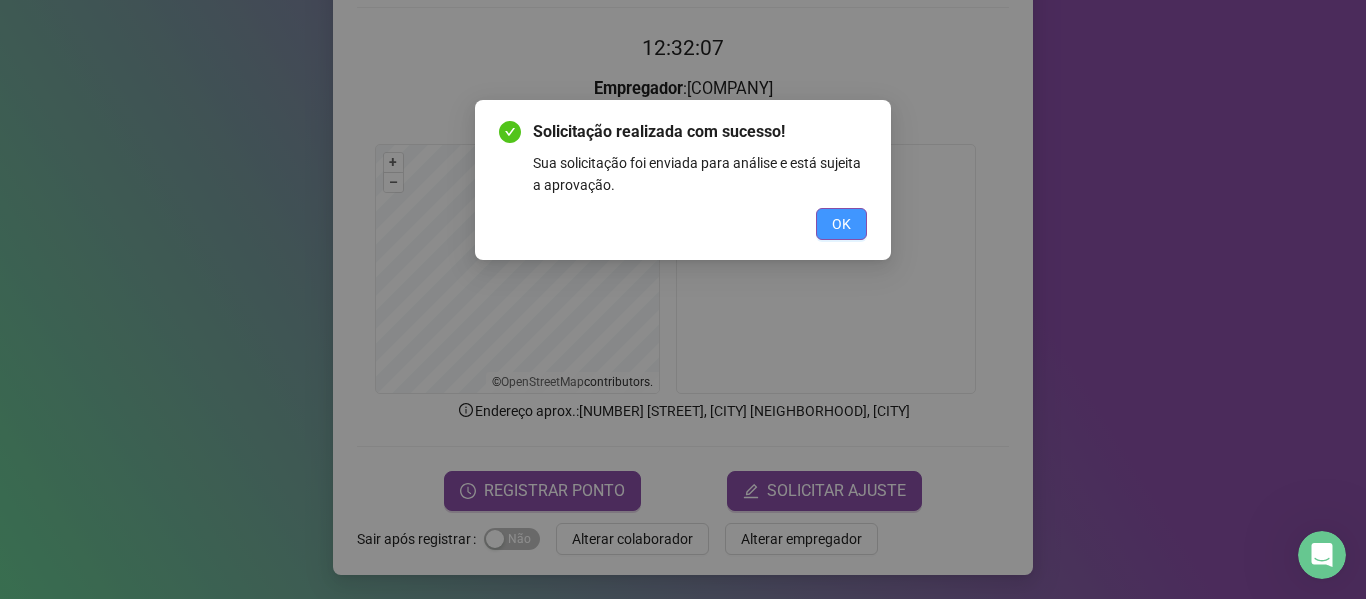 click on "OK" at bounding box center (841, 224) 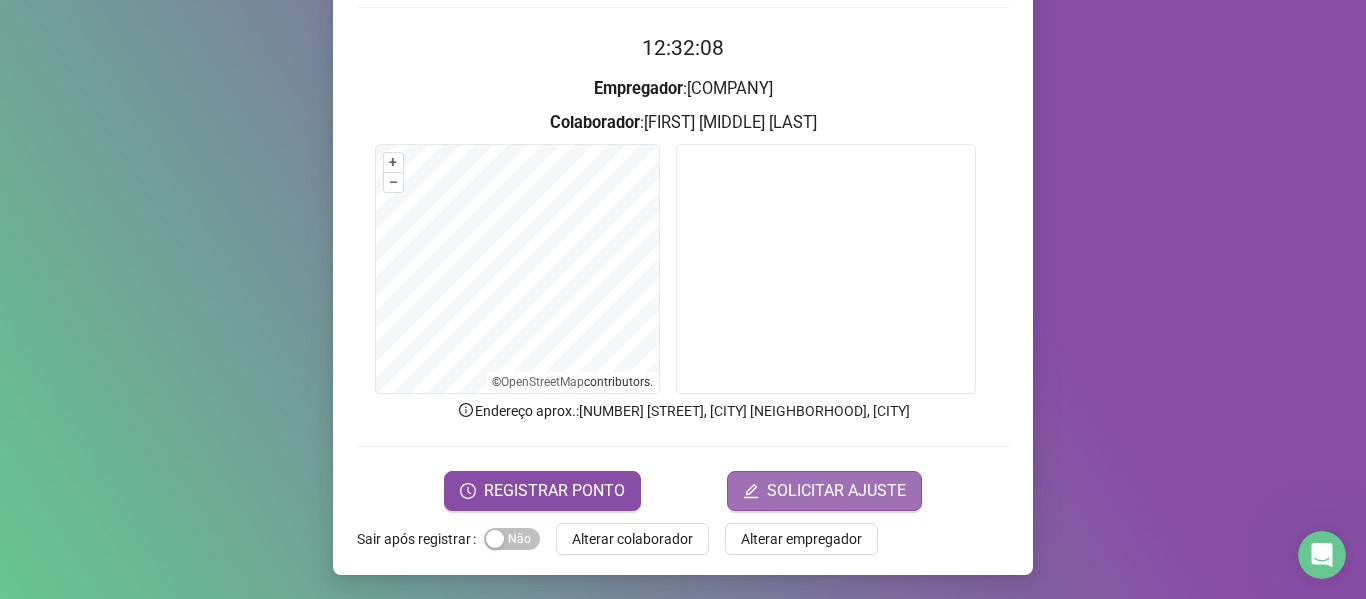 click on "SOLICITAR AJUSTE" at bounding box center (836, 491) 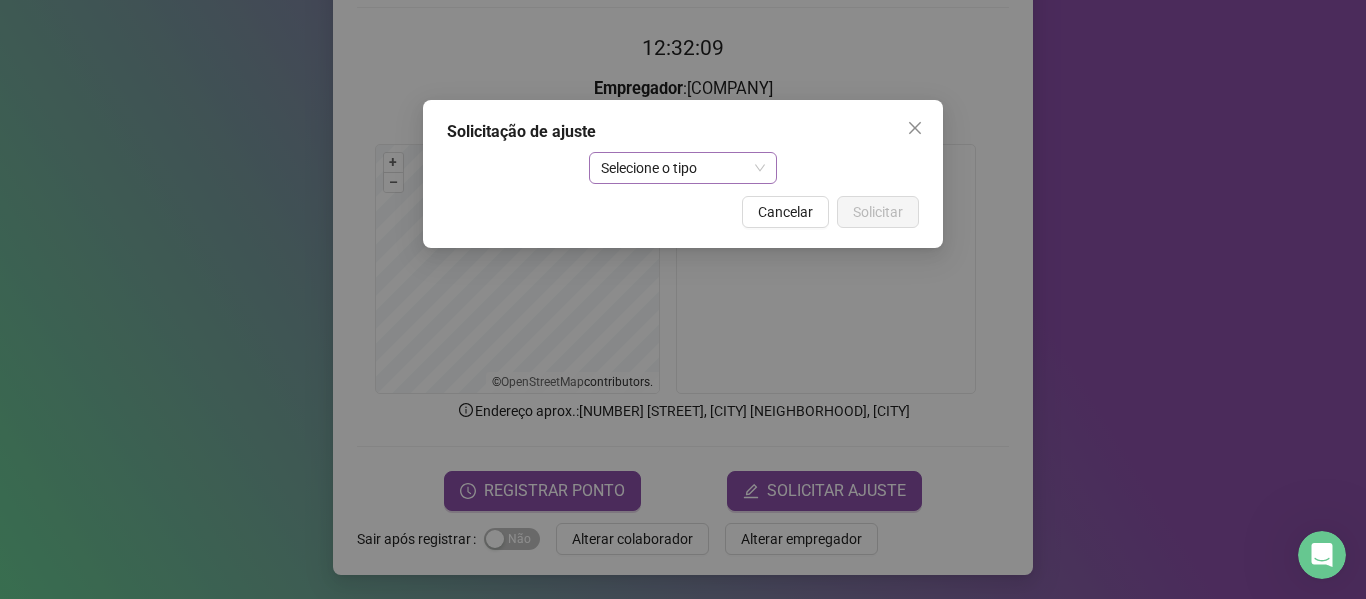 click on "Selecione o tipo" at bounding box center [683, 168] 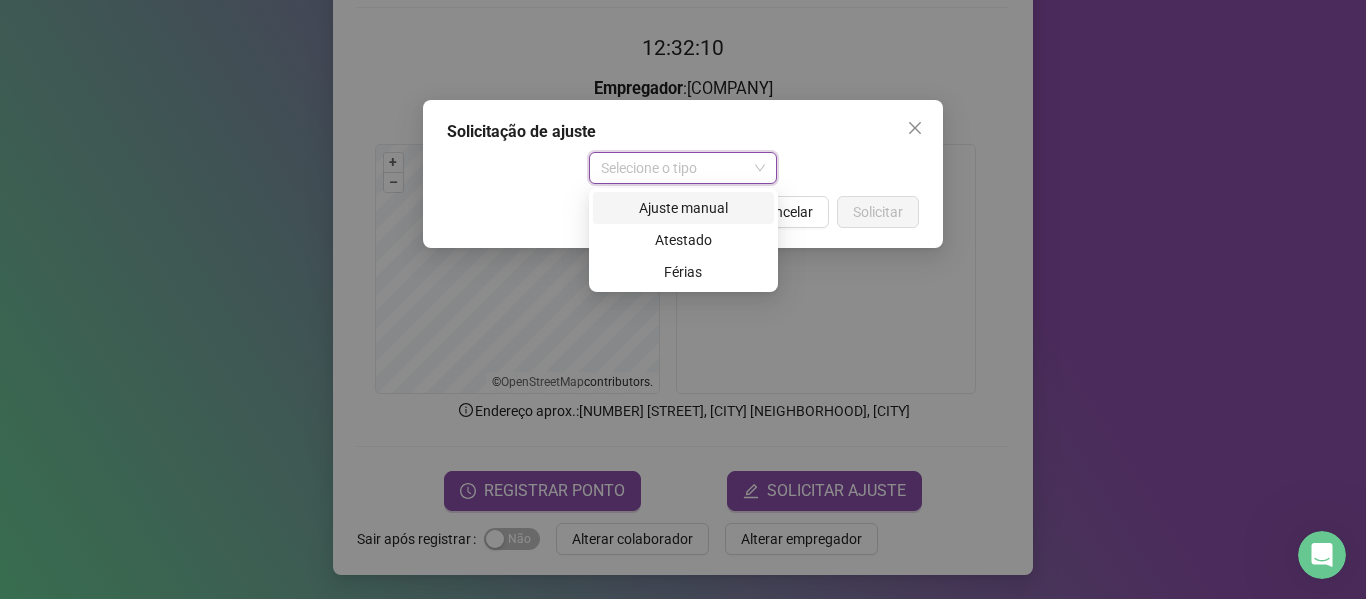 click on "Ajuste manual" at bounding box center [683, 208] 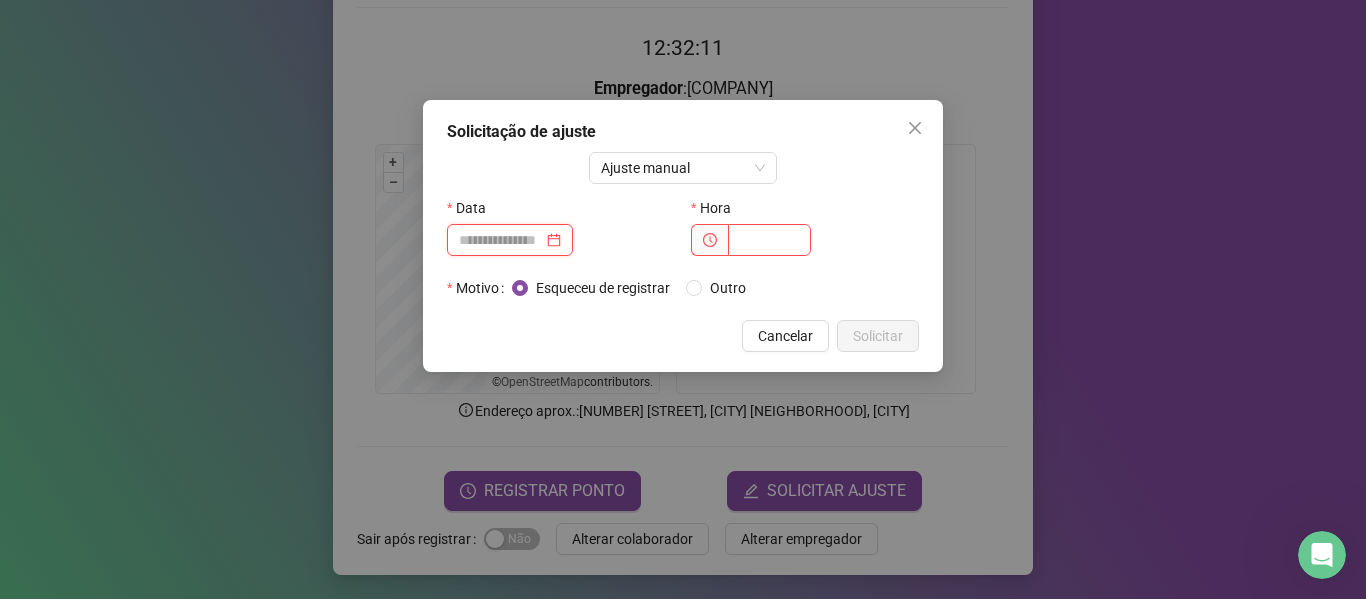 click at bounding box center [501, 240] 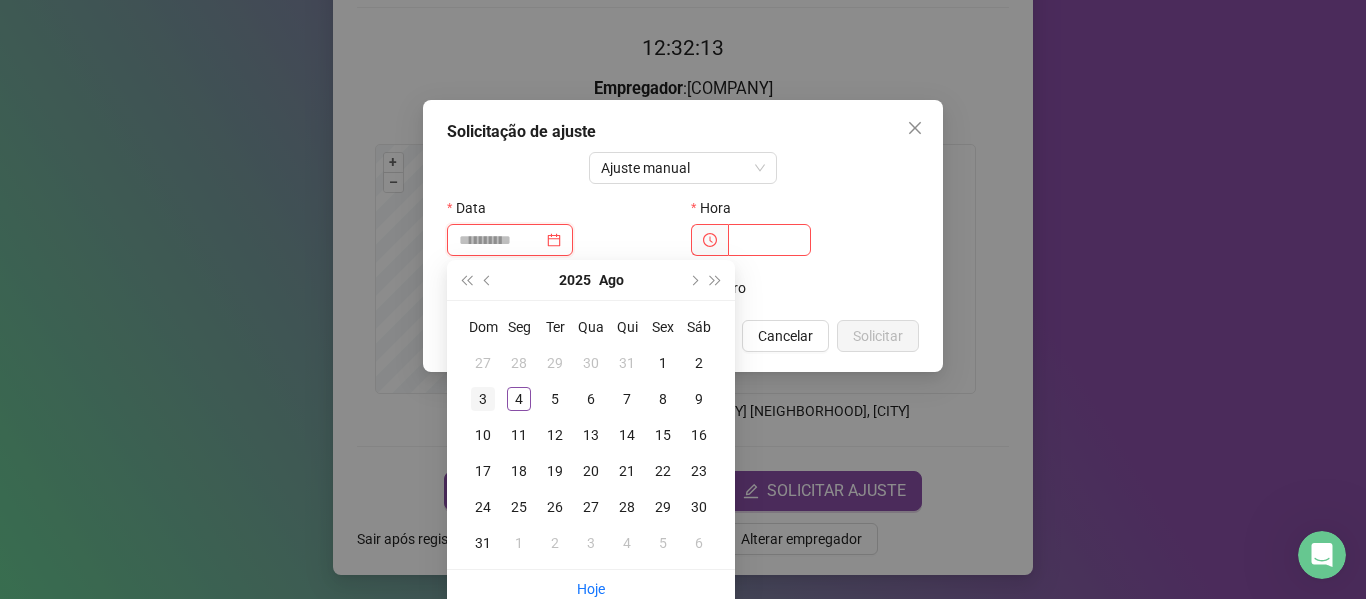type on "**********" 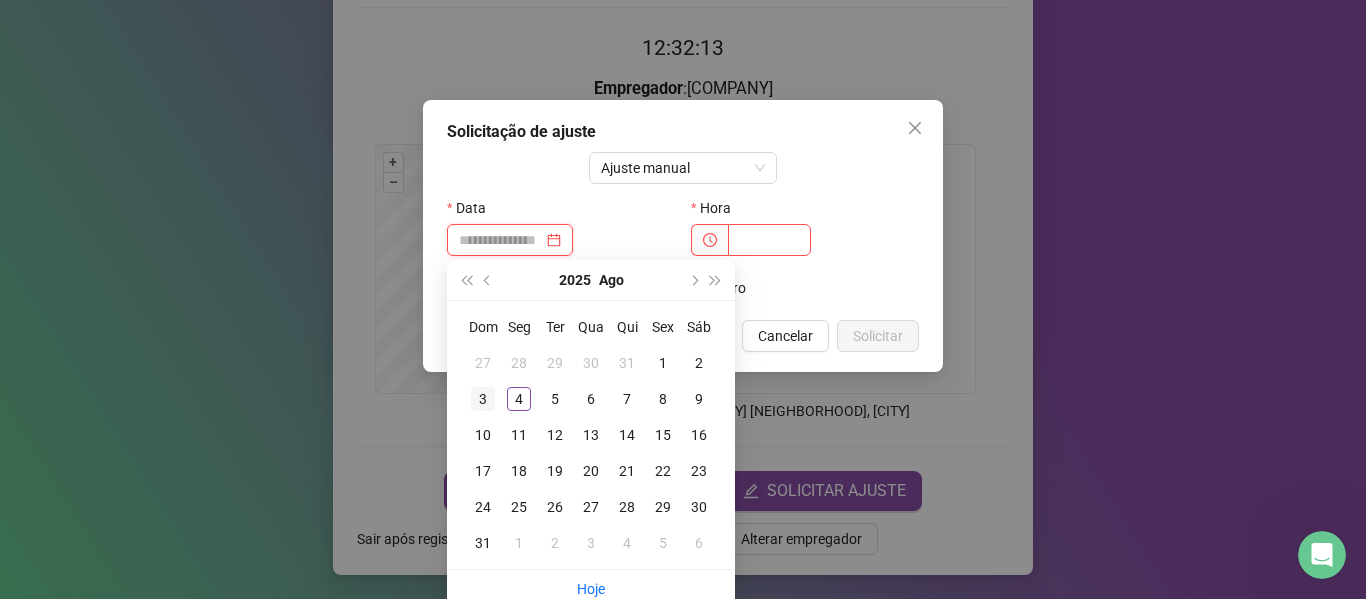 type on "**********" 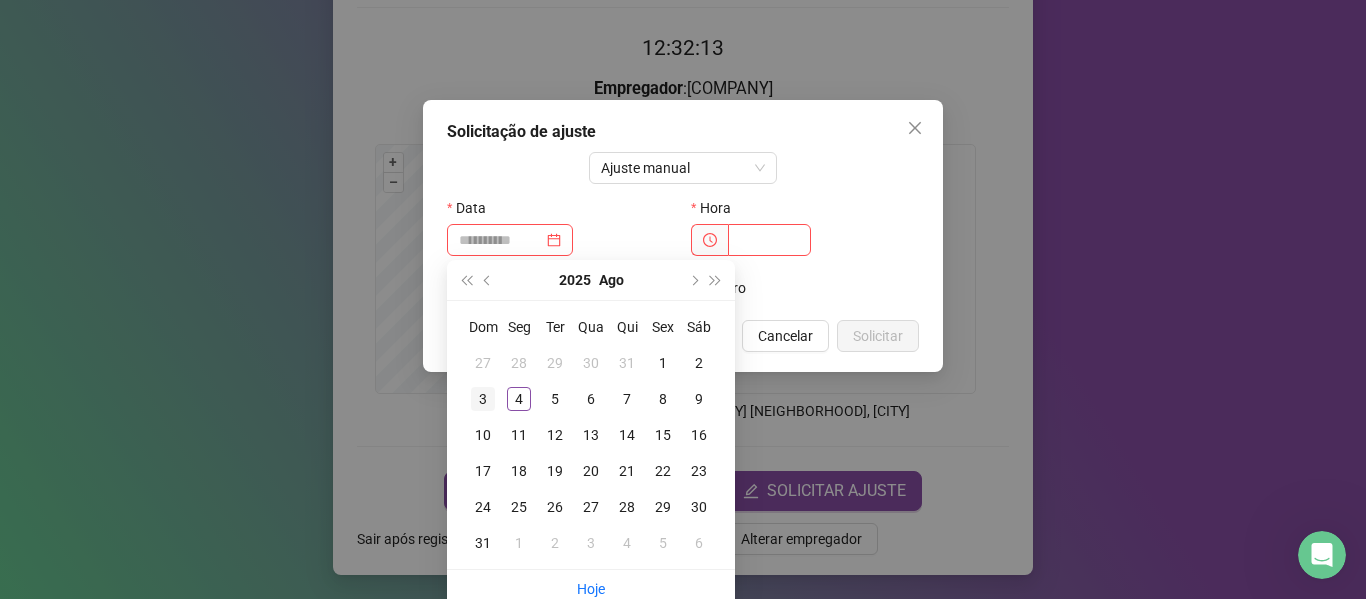 click on "3" at bounding box center [483, 399] 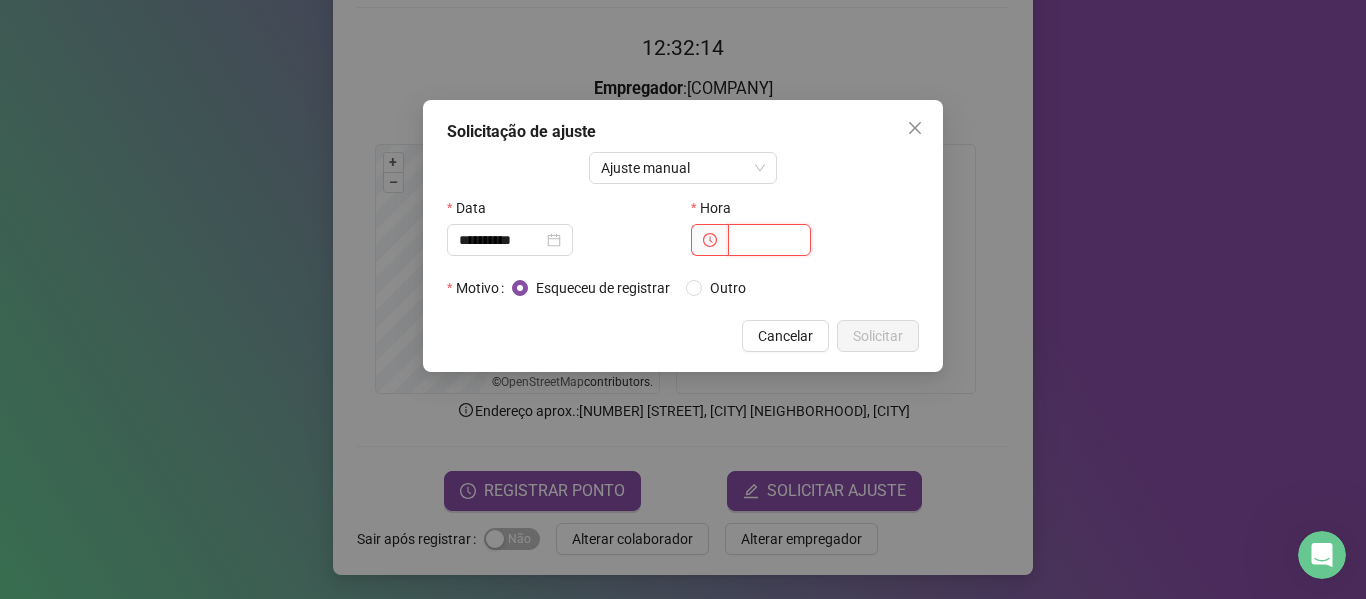 click at bounding box center (769, 240) 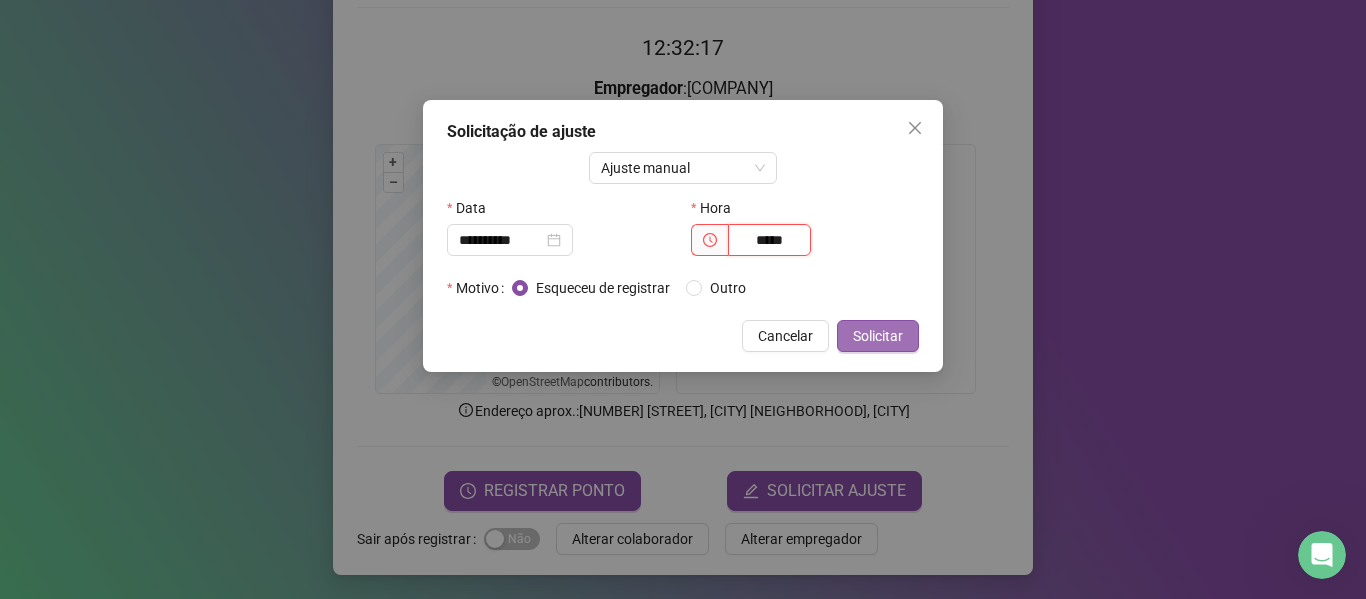 type on "*****" 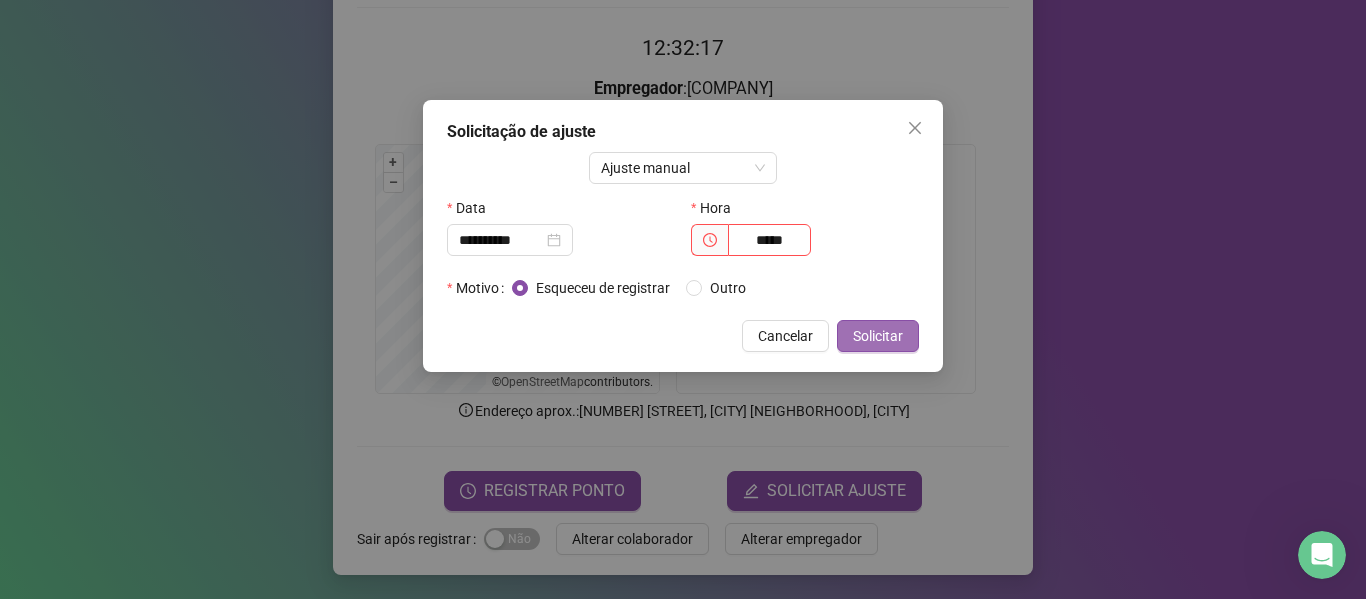 click on "Solicitar" at bounding box center [878, 336] 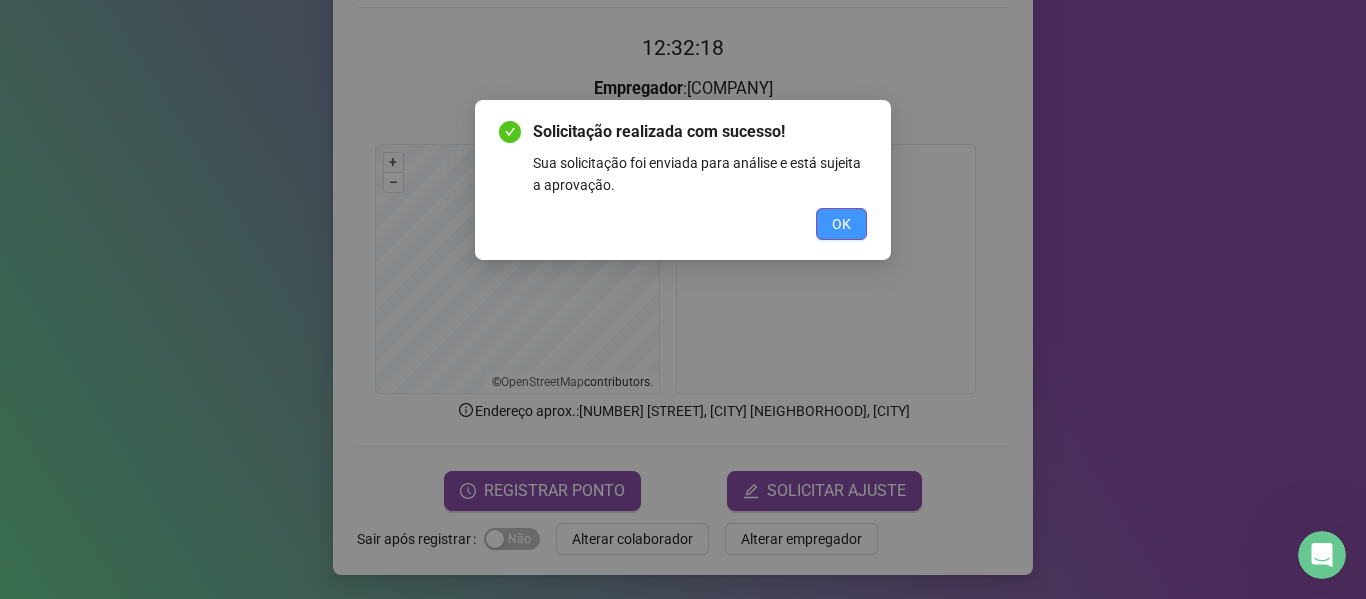 click on "OK" at bounding box center [841, 224] 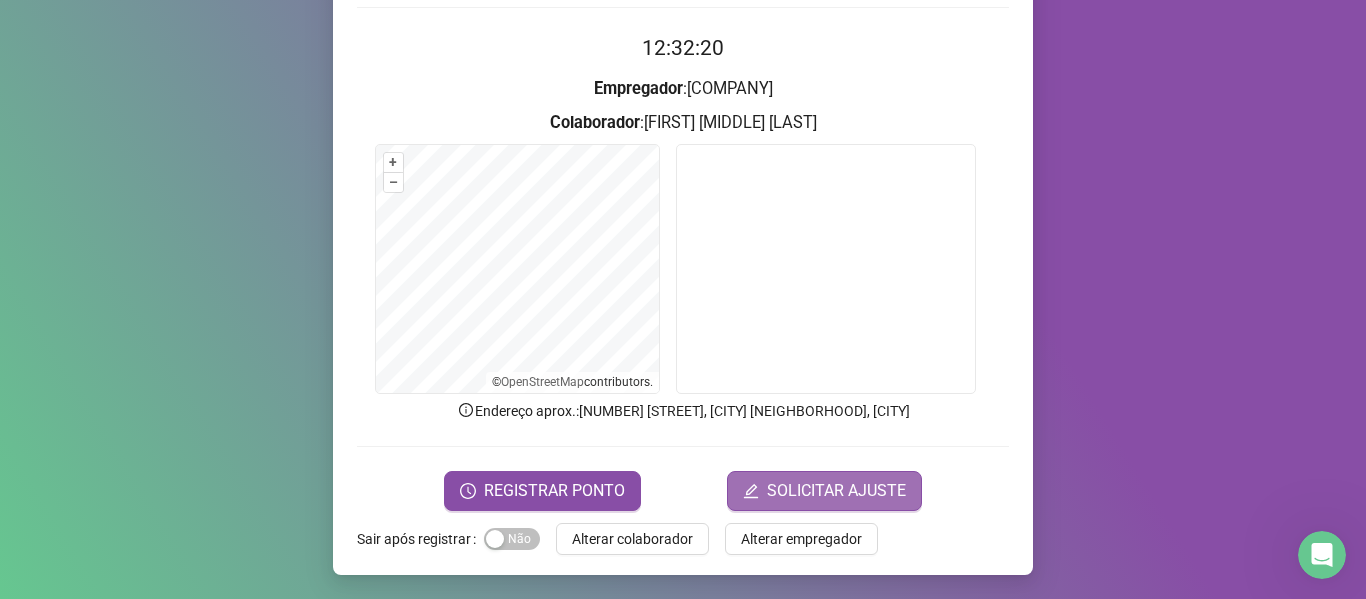 click on "SOLICITAR AJUSTE" at bounding box center (836, 491) 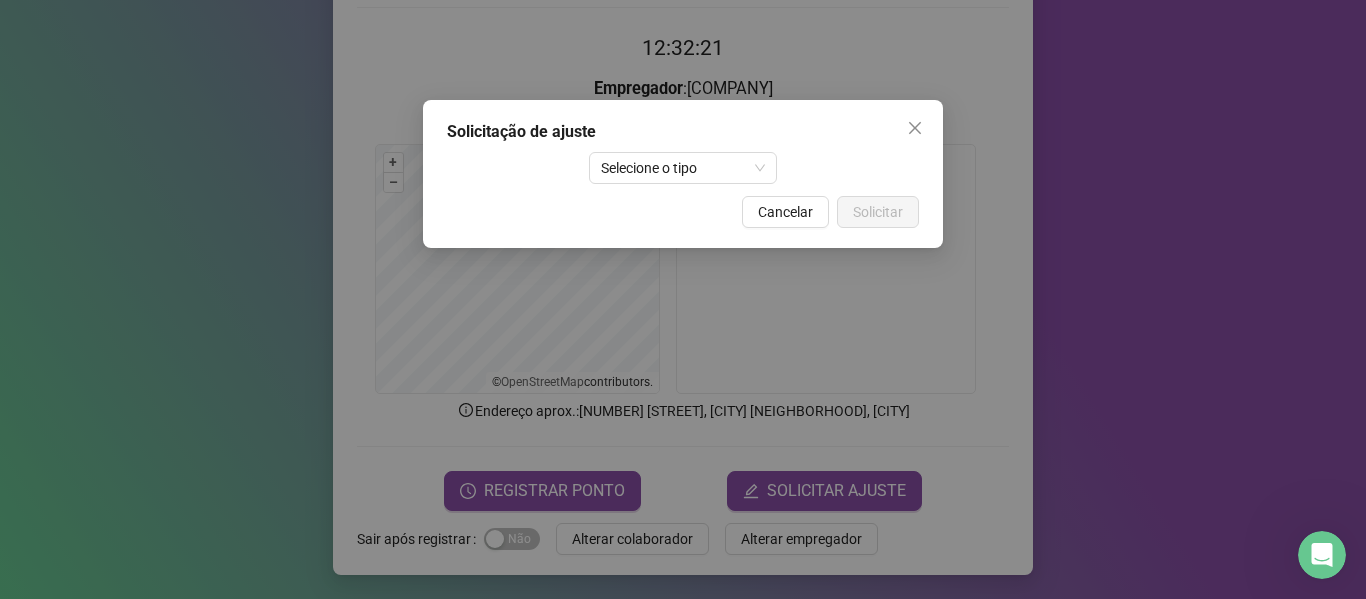 click on "Solicitação de ajuste Selecione o tipo Cancelar Solicitar" at bounding box center [683, 174] 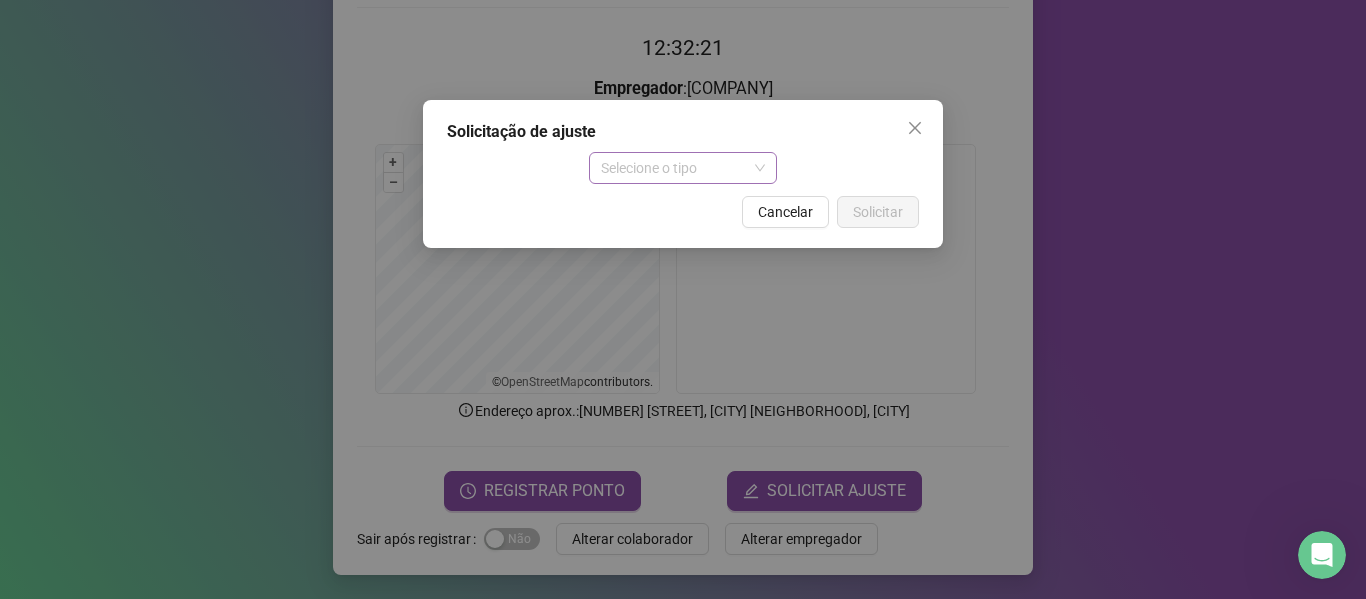 click on "Selecione o tipo" at bounding box center (683, 168) 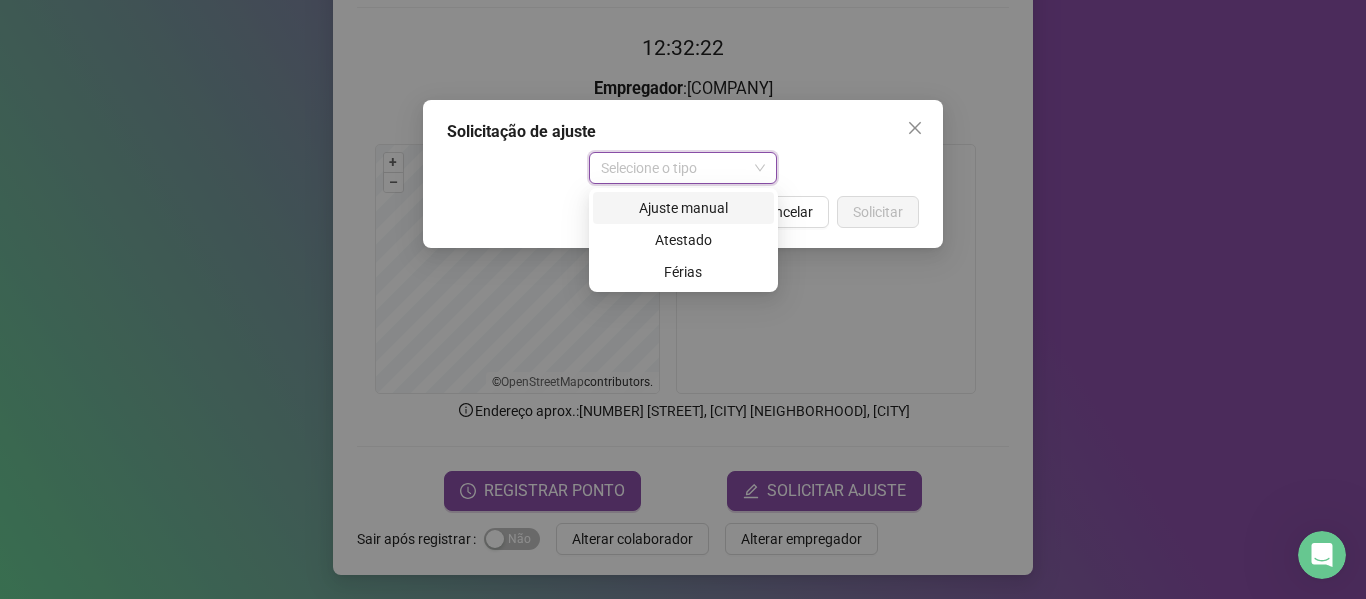 click on "Ajuste manual" at bounding box center [683, 208] 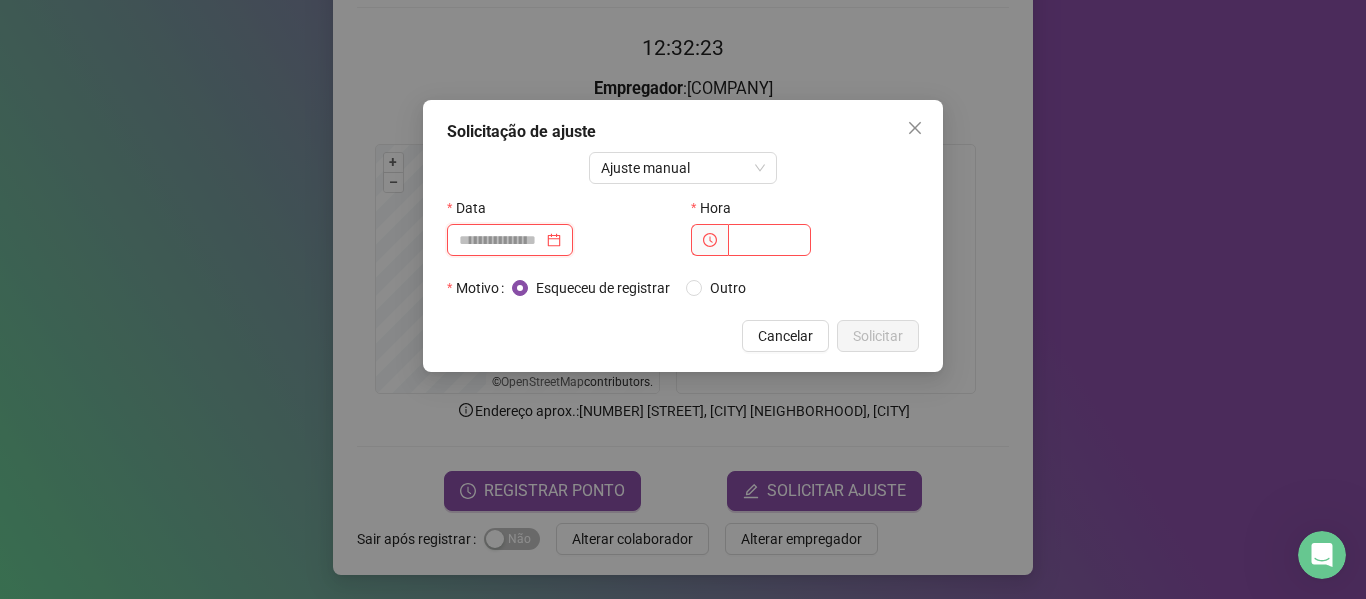 click at bounding box center [501, 240] 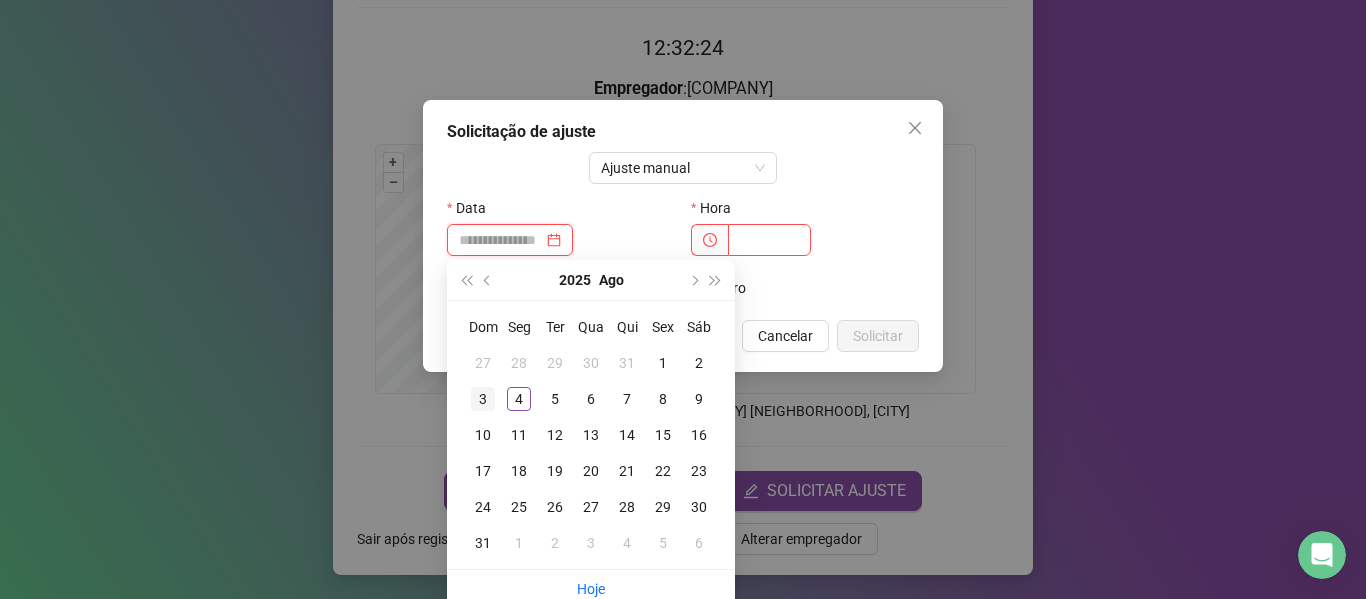 type on "**********" 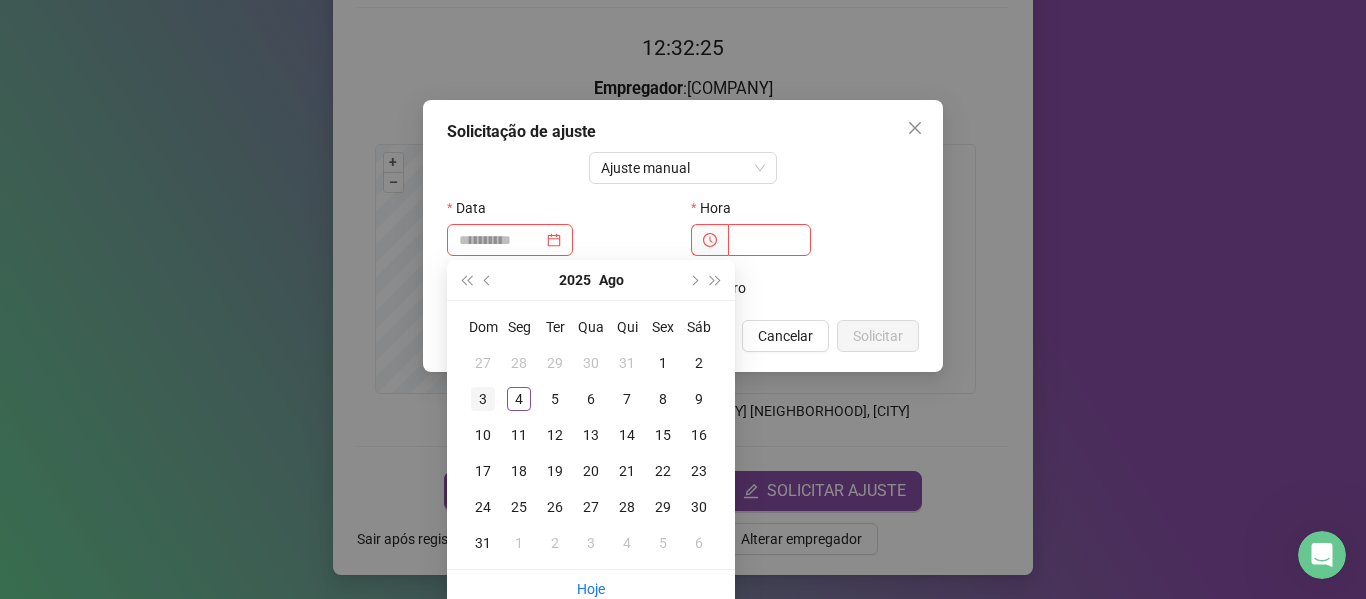 click on "3" at bounding box center [483, 399] 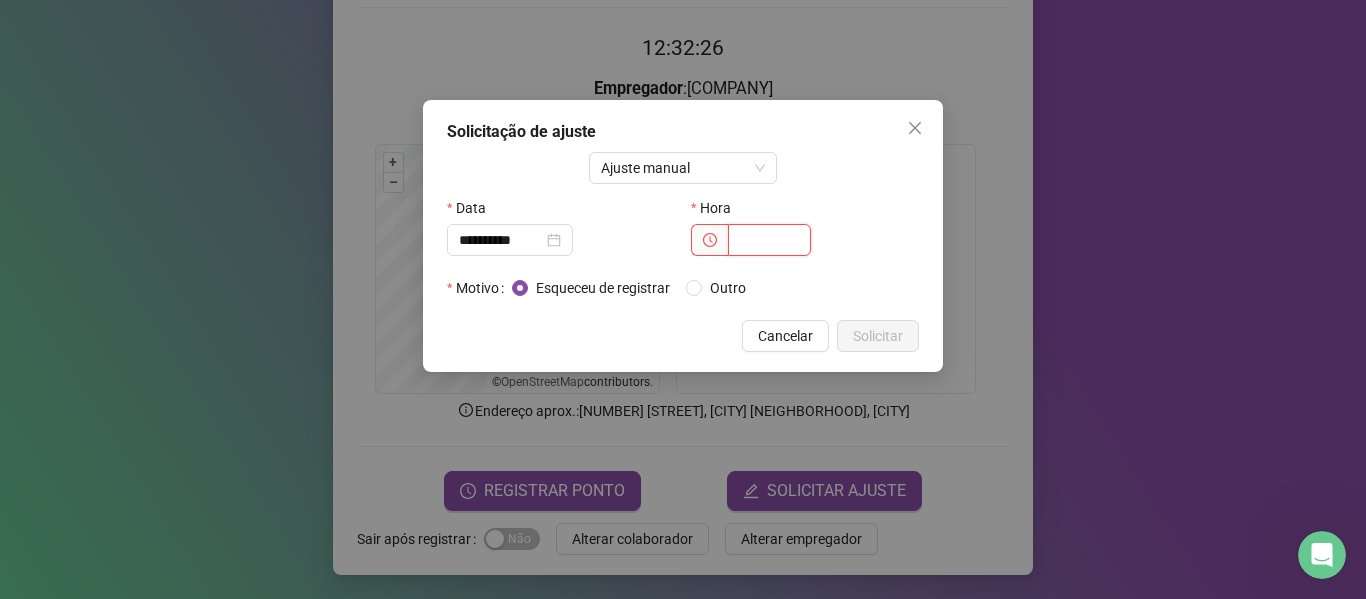 click at bounding box center [769, 240] 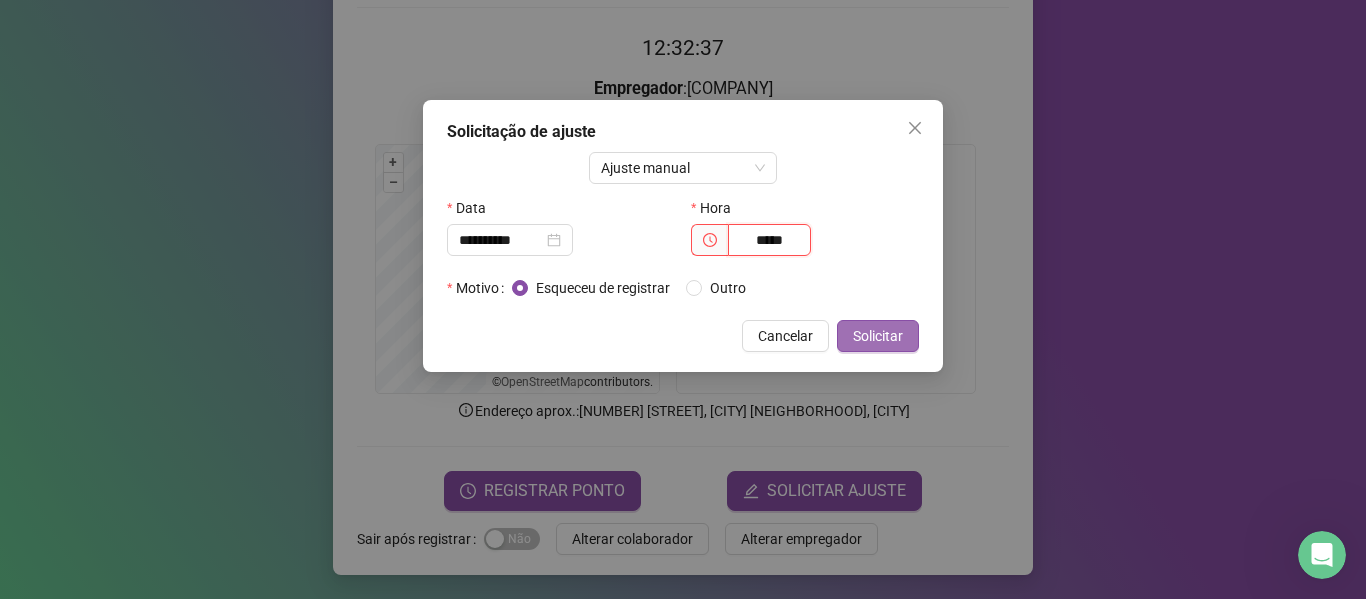 type on "*****" 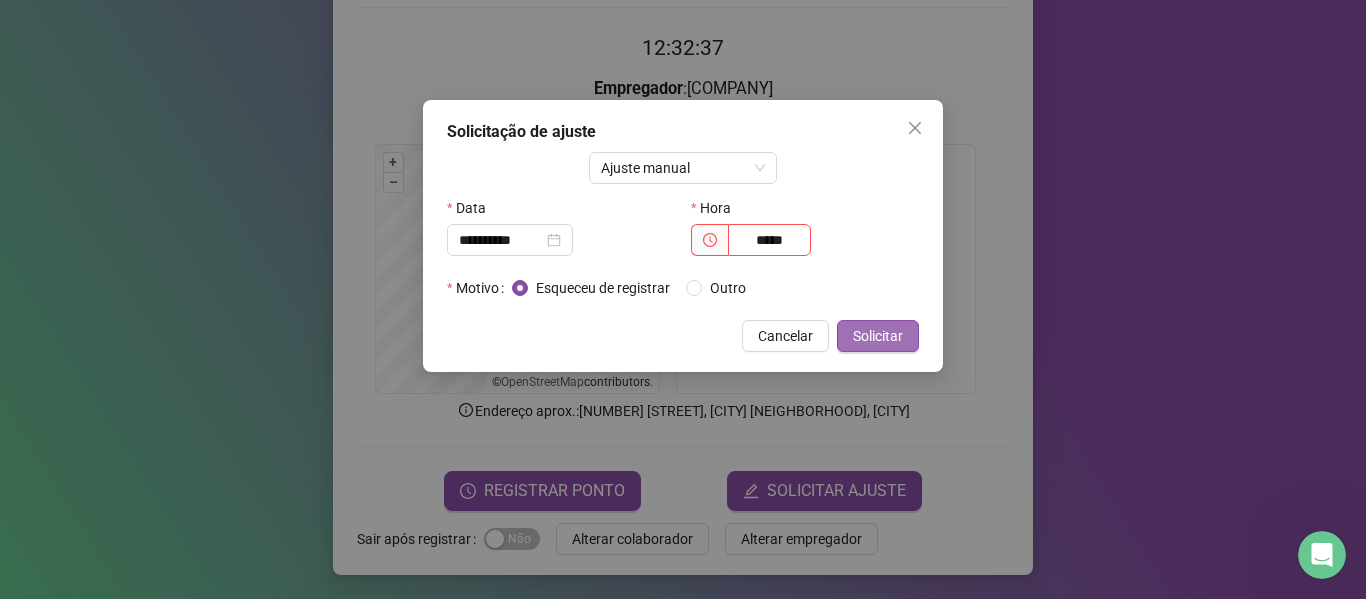 click on "Solicitar" at bounding box center (878, 336) 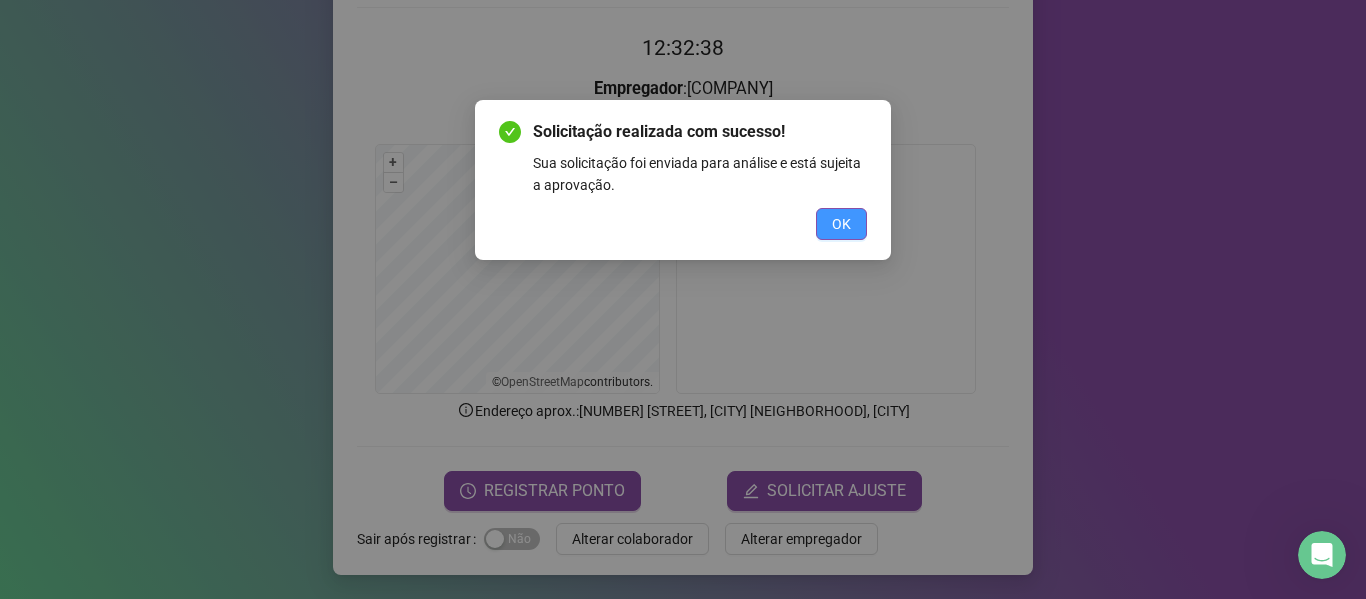 click on "OK" at bounding box center (841, 224) 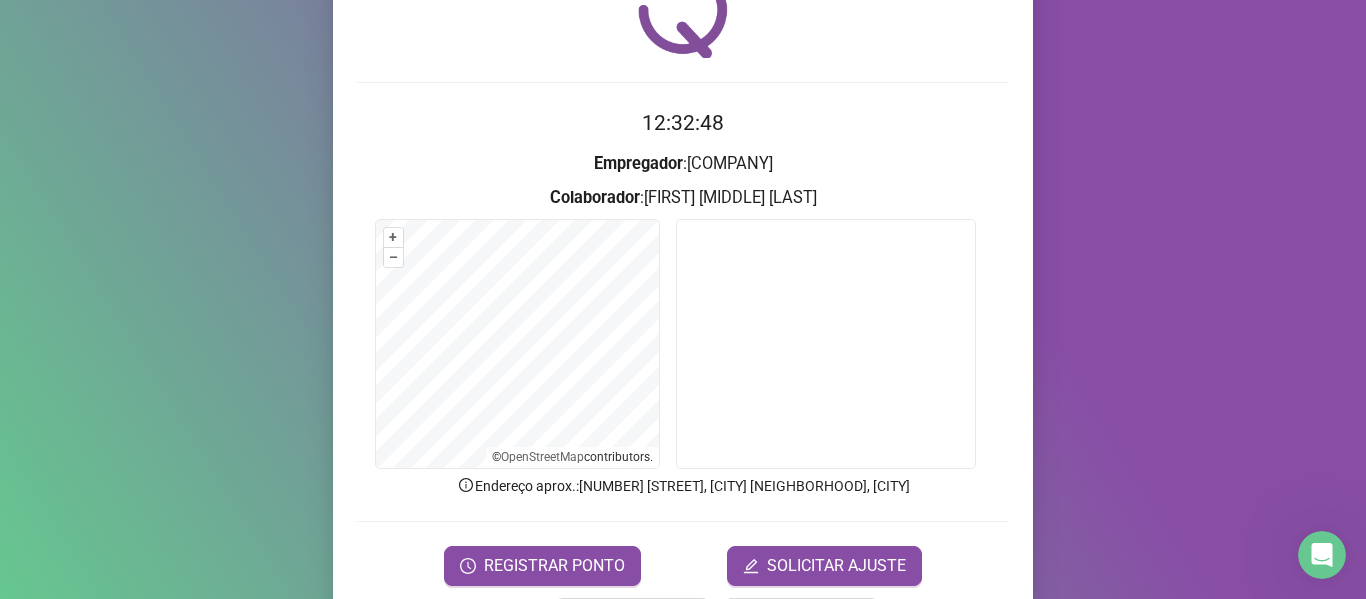 scroll, scrollTop: 182, scrollLeft: 0, axis: vertical 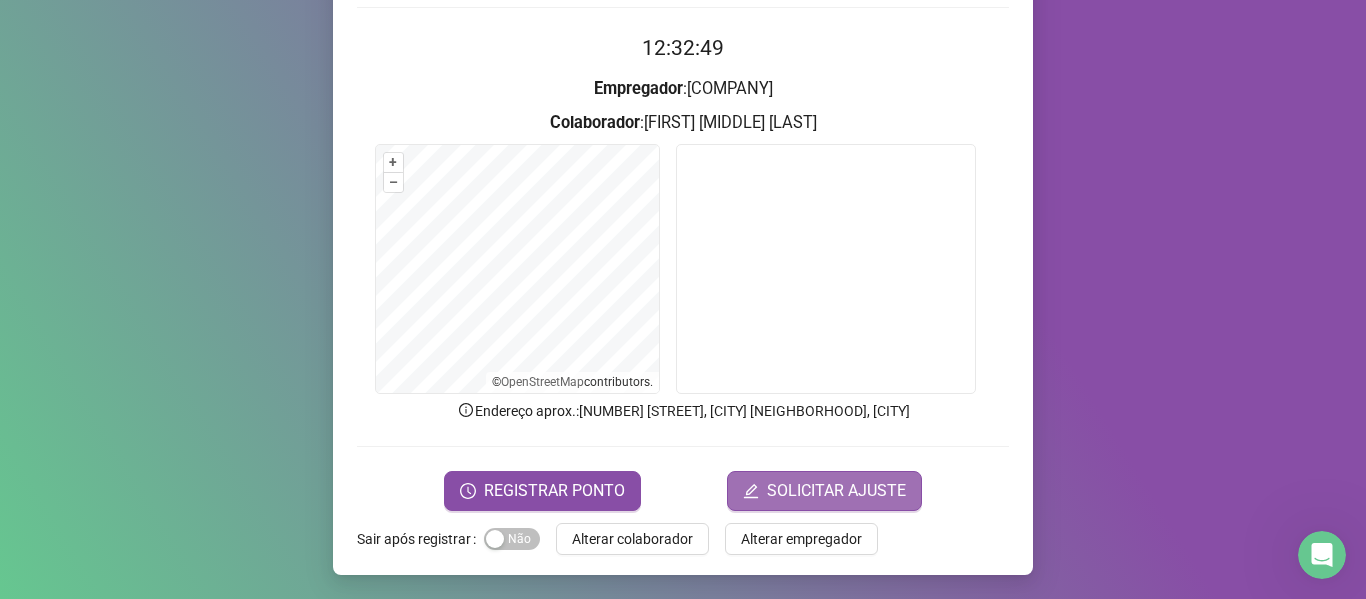 click on "SOLICITAR AJUSTE" at bounding box center (836, 491) 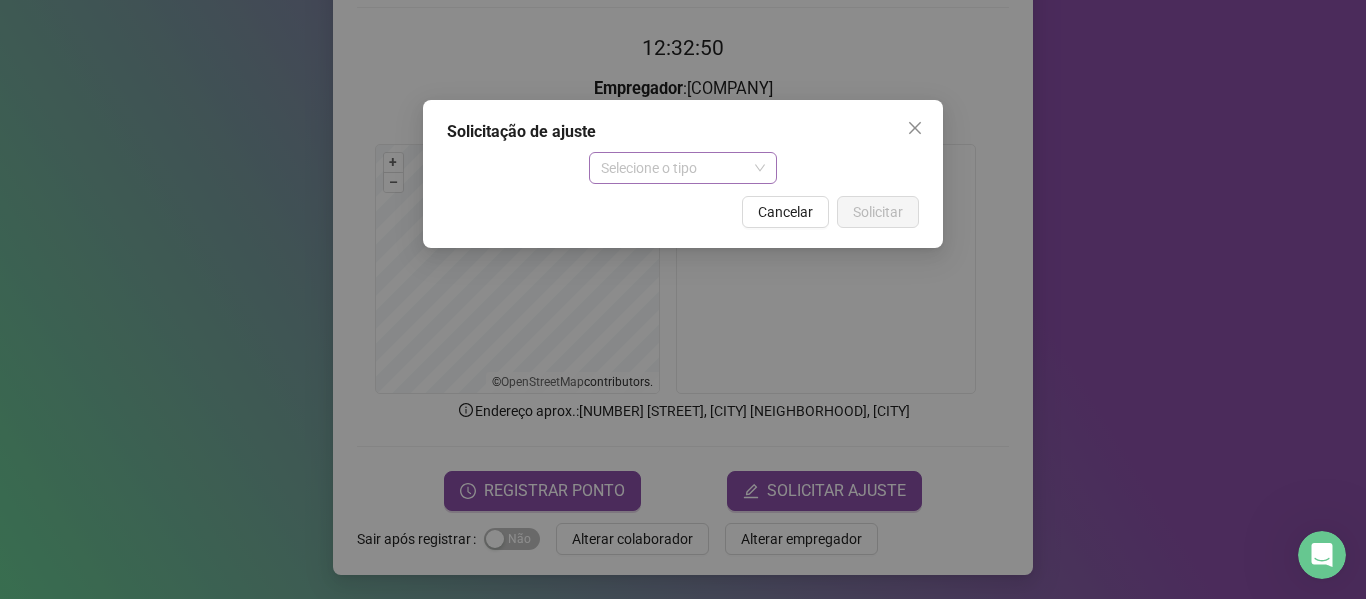 click on "Selecione o tipo" at bounding box center [683, 168] 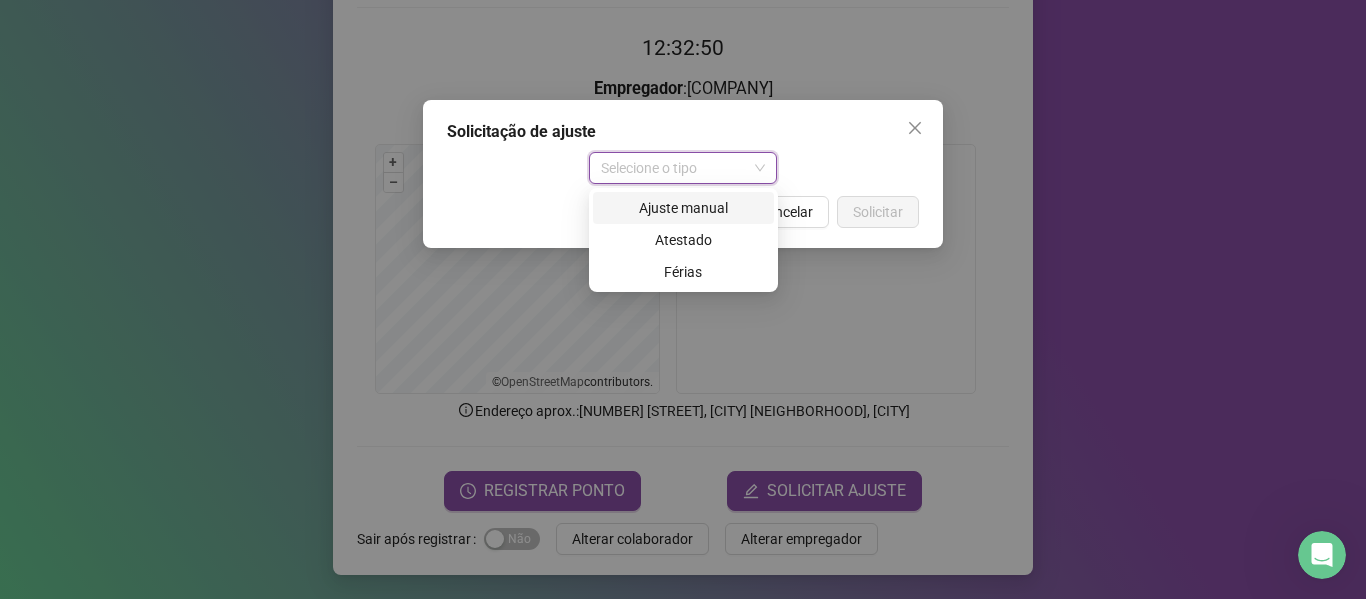 click on "Ajuste manual" at bounding box center [683, 208] 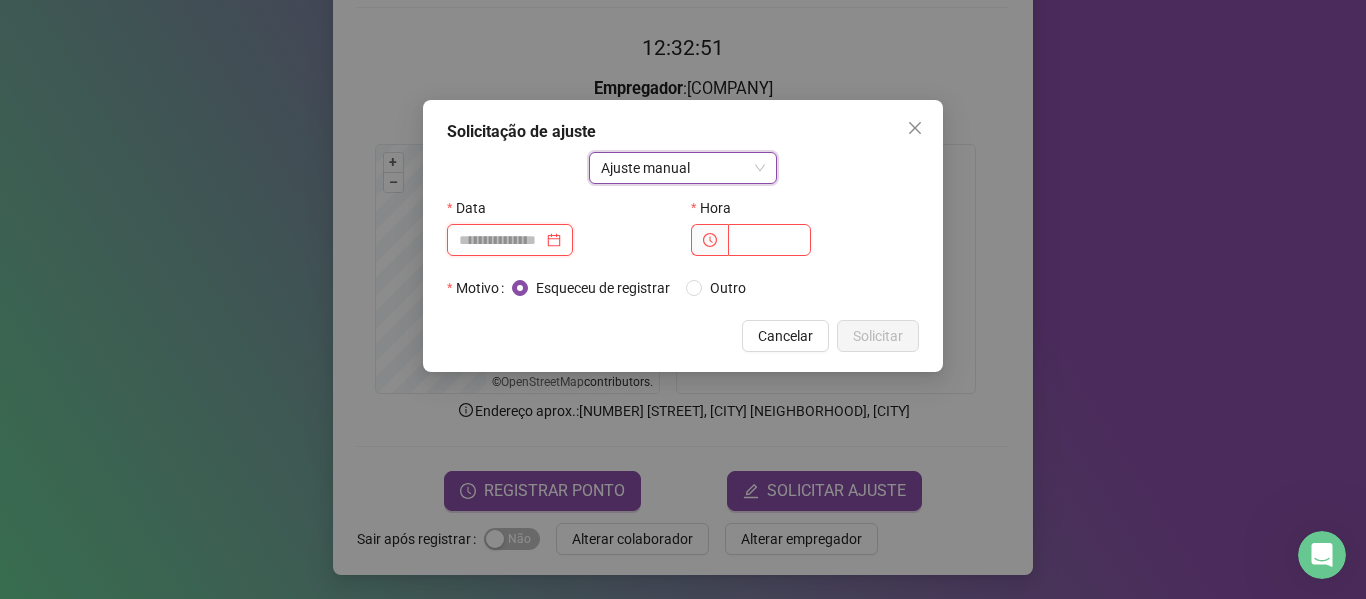 click at bounding box center (501, 240) 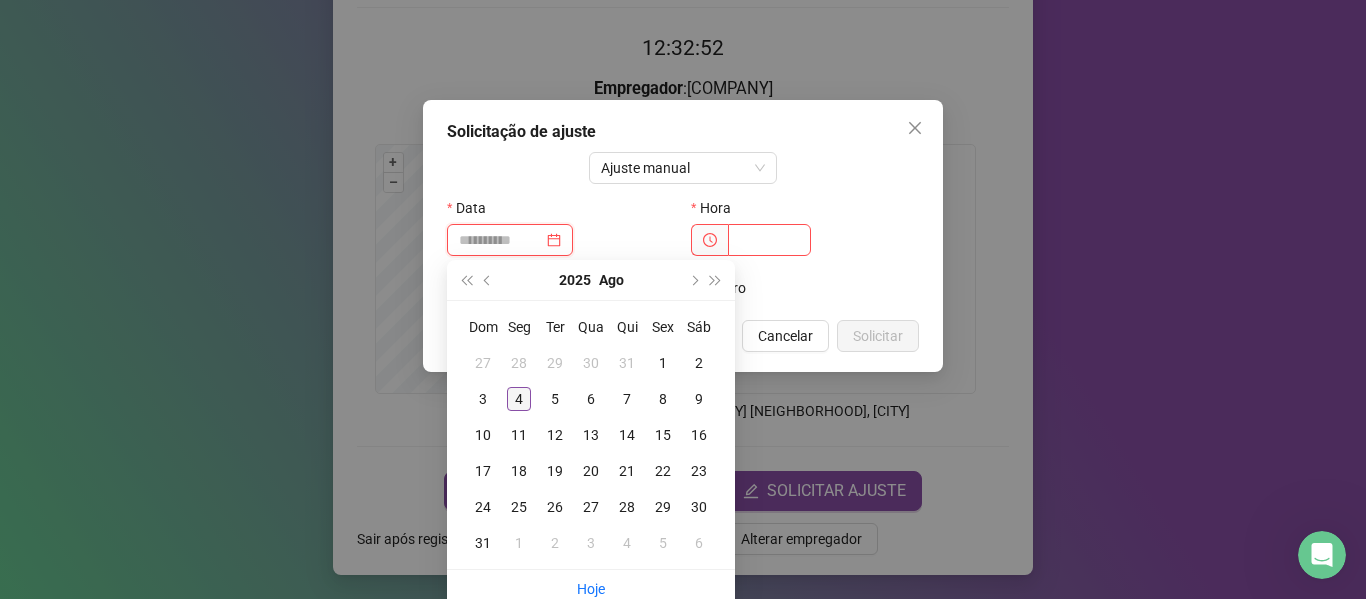 type on "**********" 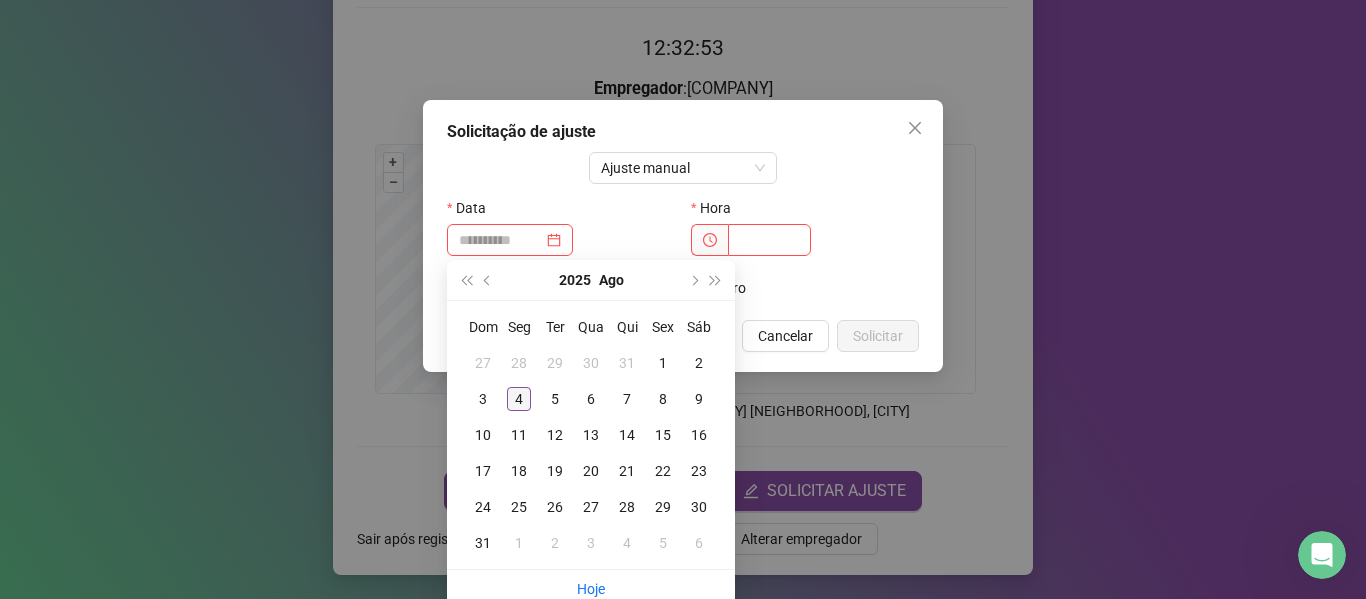 click on "4" at bounding box center (519, 399) 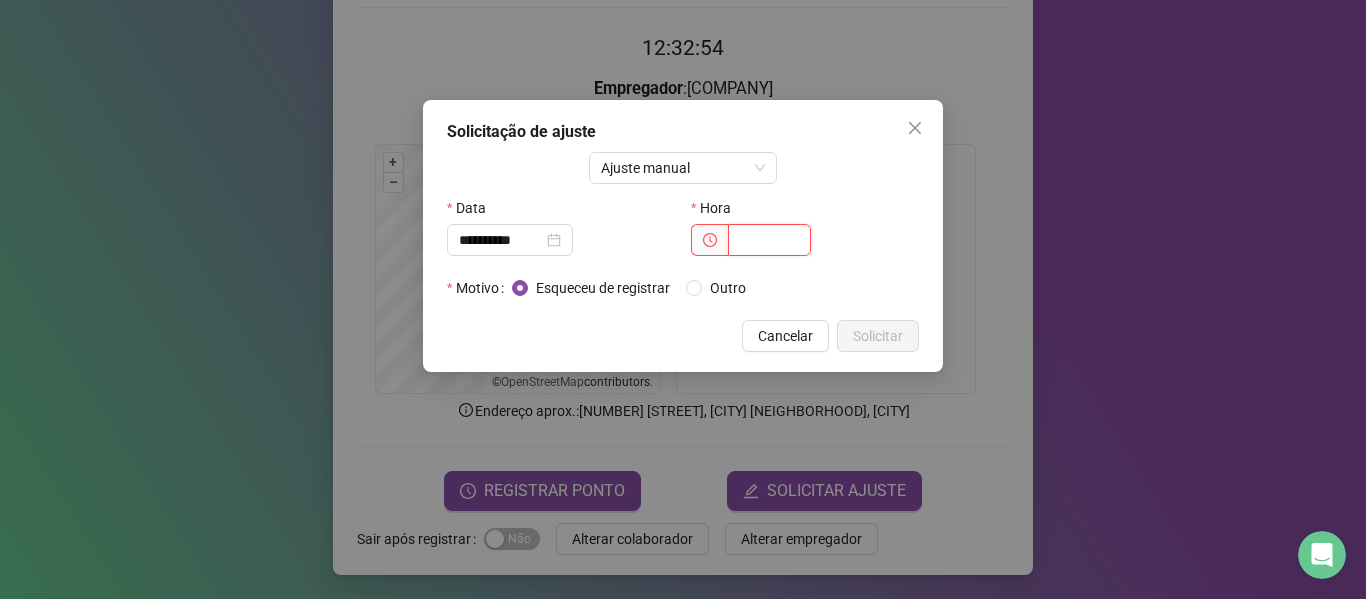 click at bounding box center (769, 240) 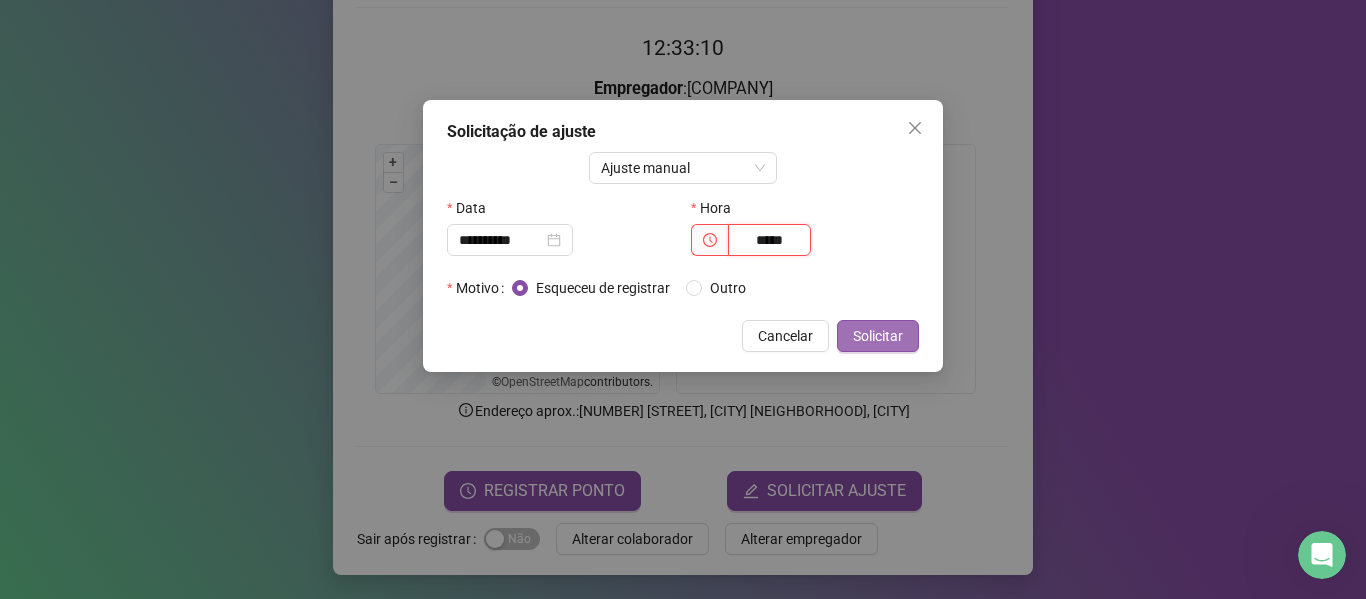type on "*****" 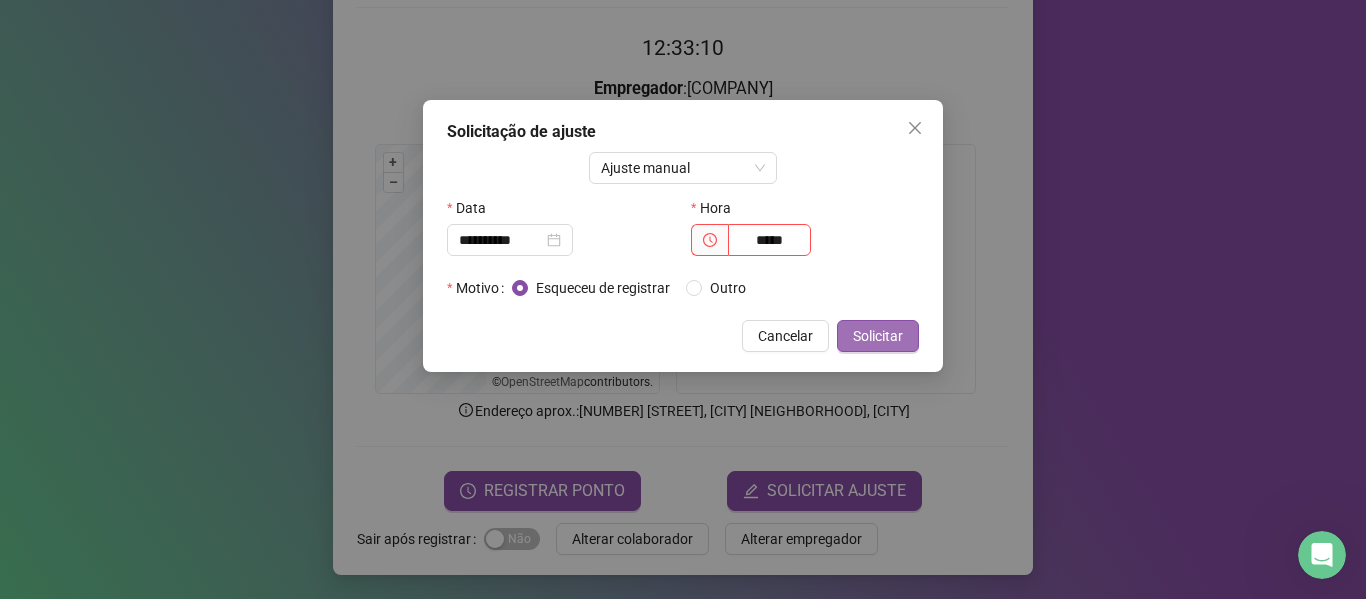 click on "Solicitar" at bounding box center [878, 336] 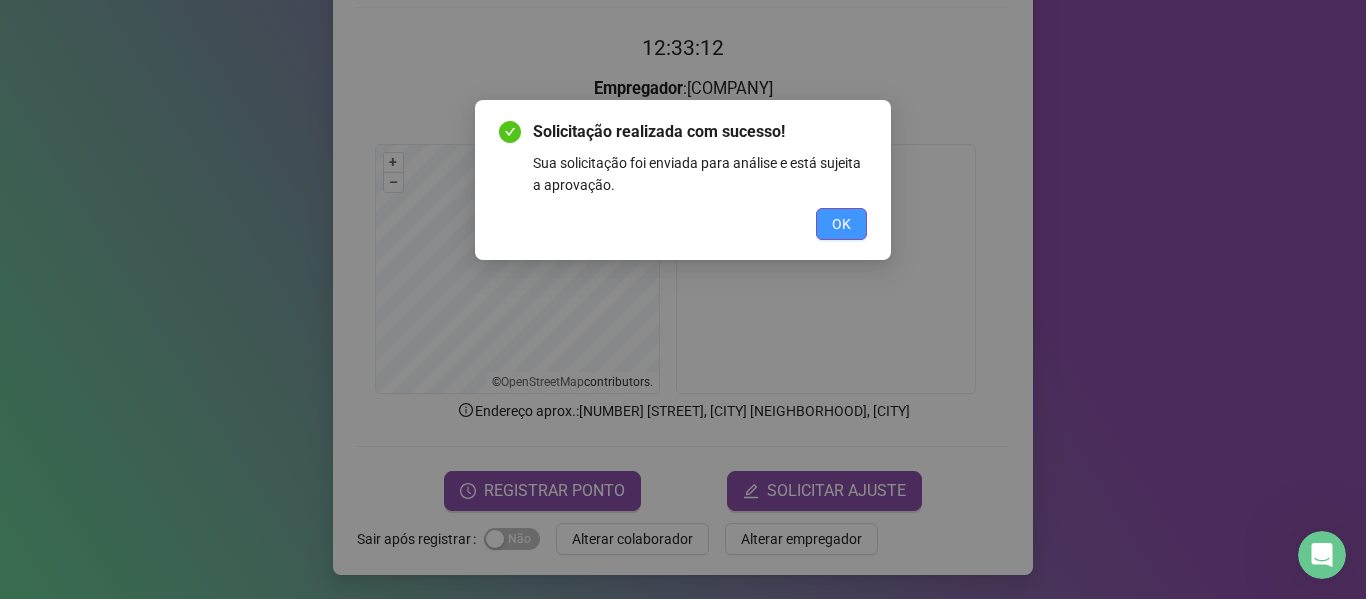 click on "OK" at bounding box center [841, 224] 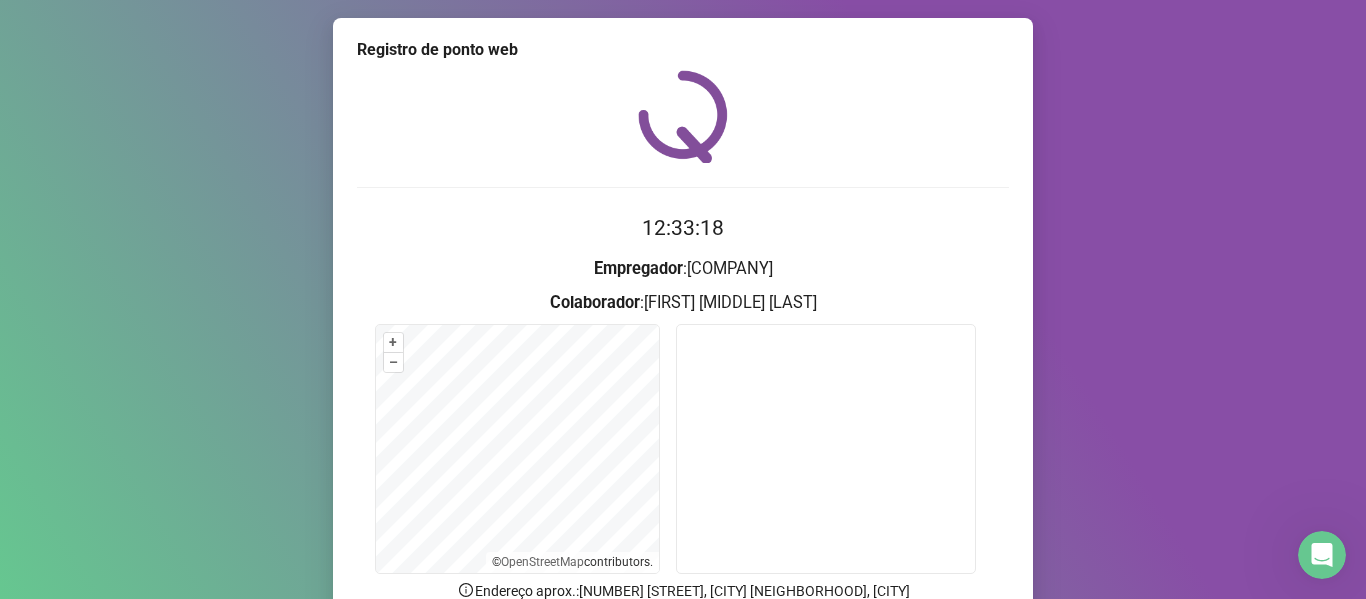 scroll, scrollTop: 0, scrollLeft: 0, axis: both 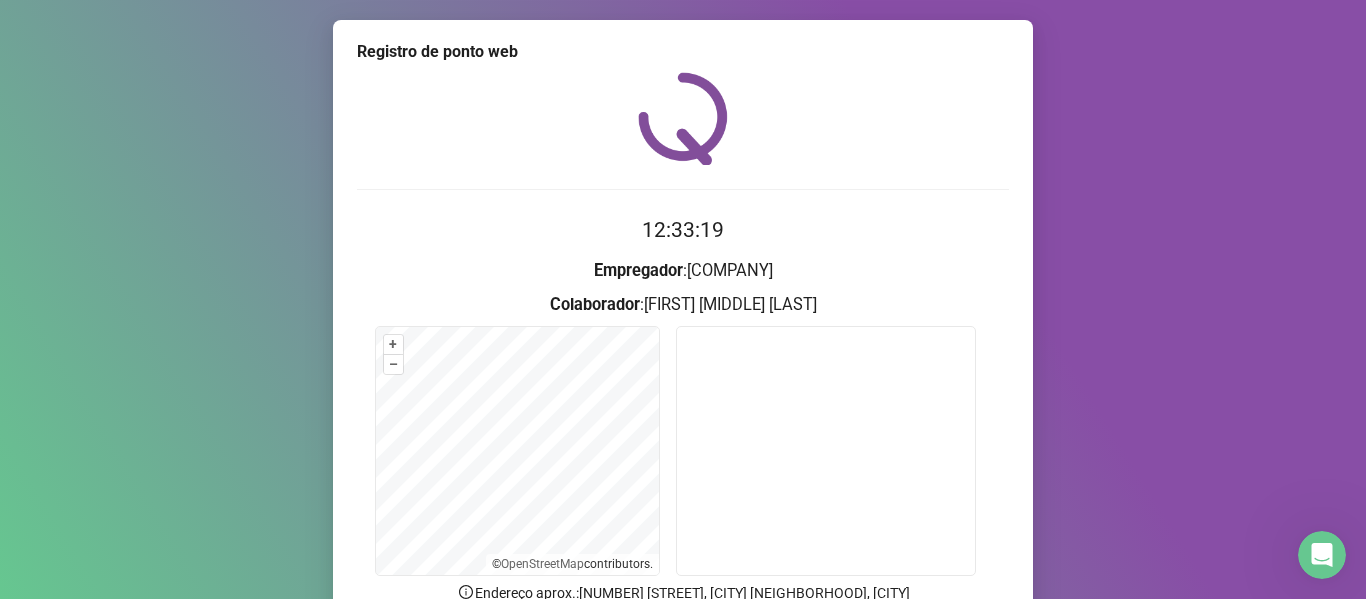 click on "Registro de ponto web" at bounding box center [683, 52] 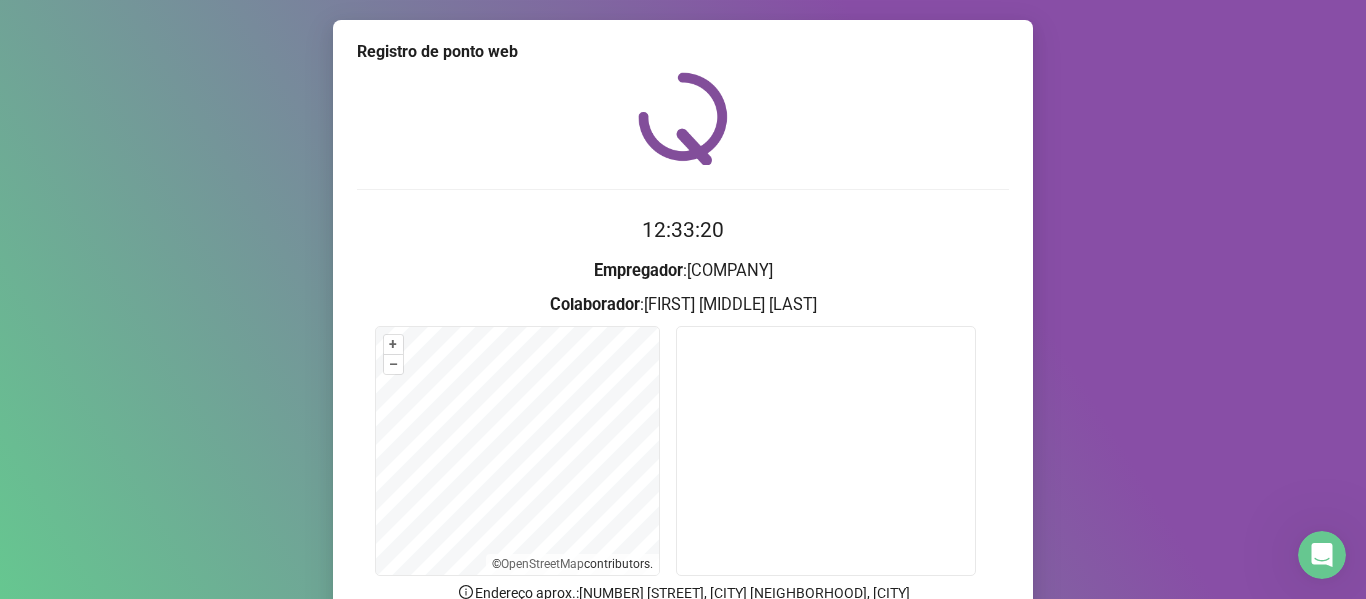 click at bounding box center (683, 118) 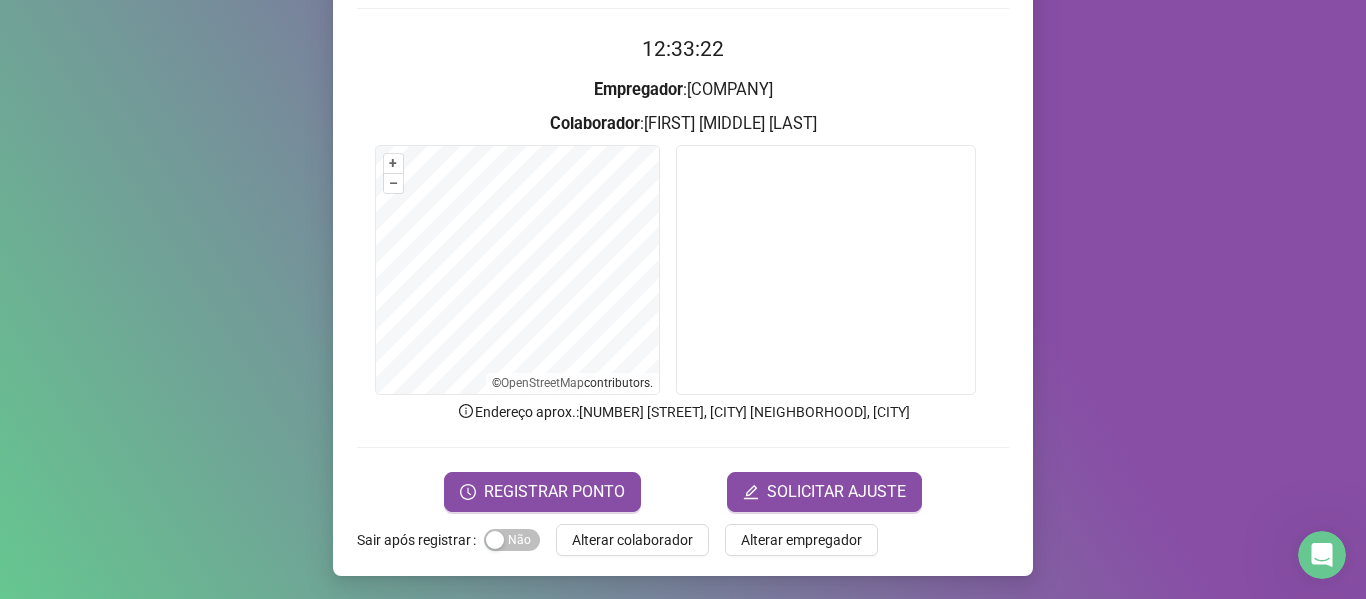 scroll, scrollTop: 182, scrollLeft: 0, axis: vertical 